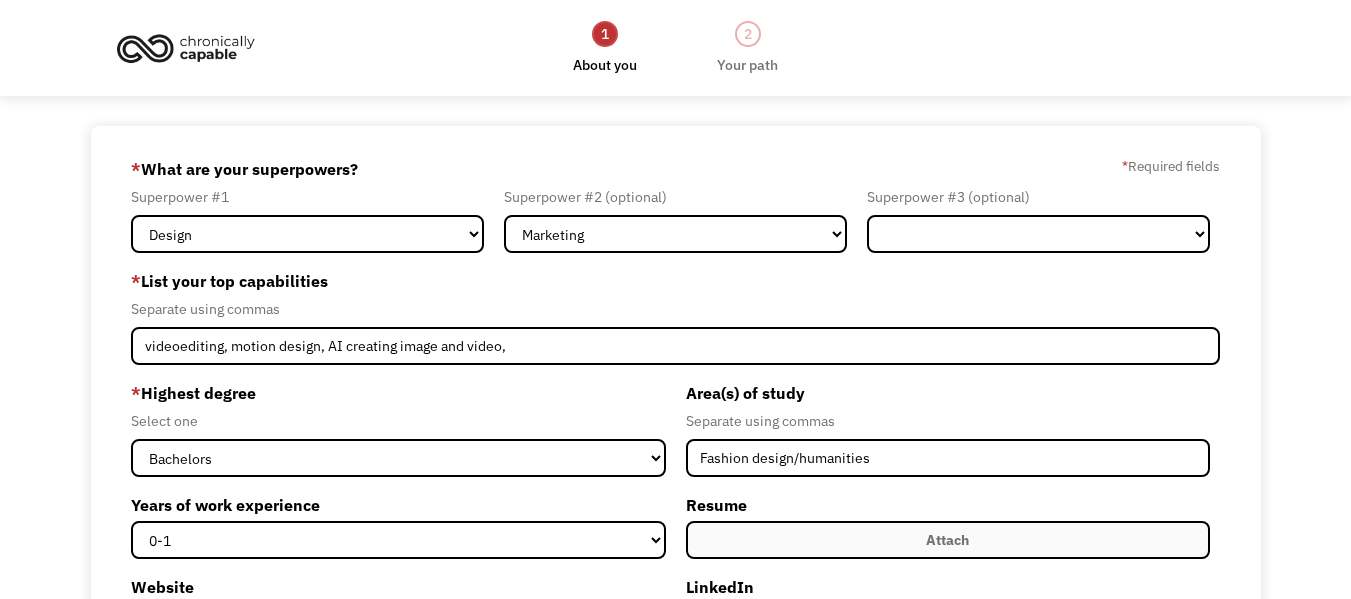select on "Design" 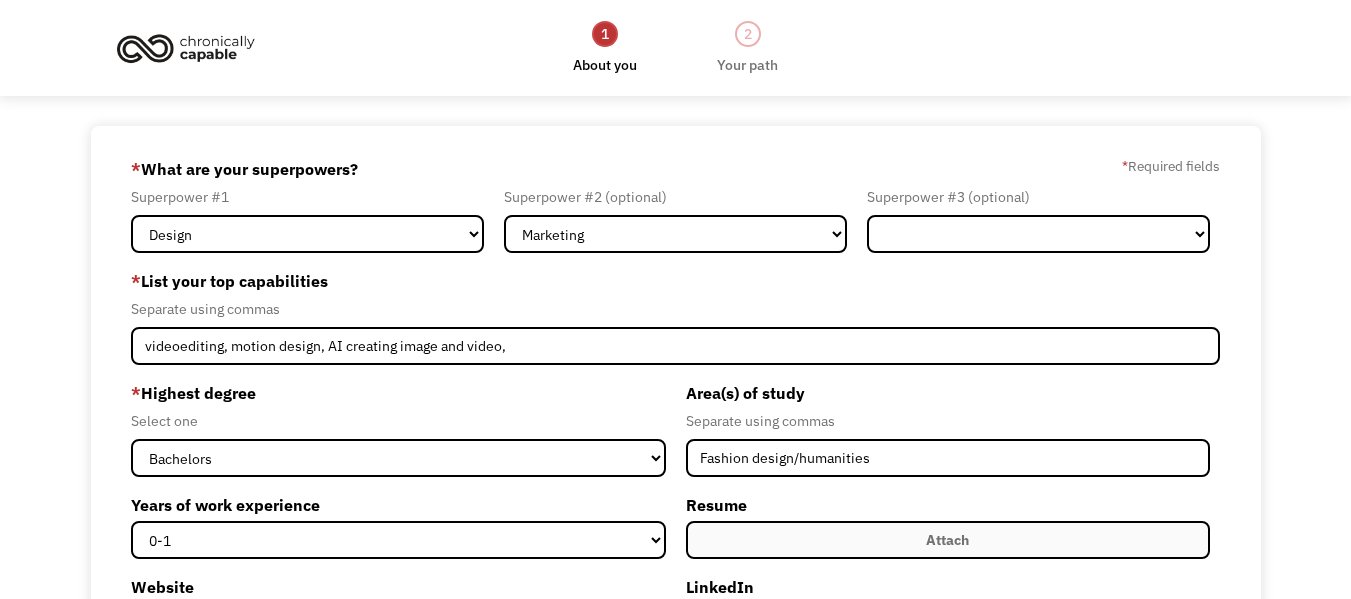 scroll, scrollTop: 360, scrollLeft: 0, axis: vertical 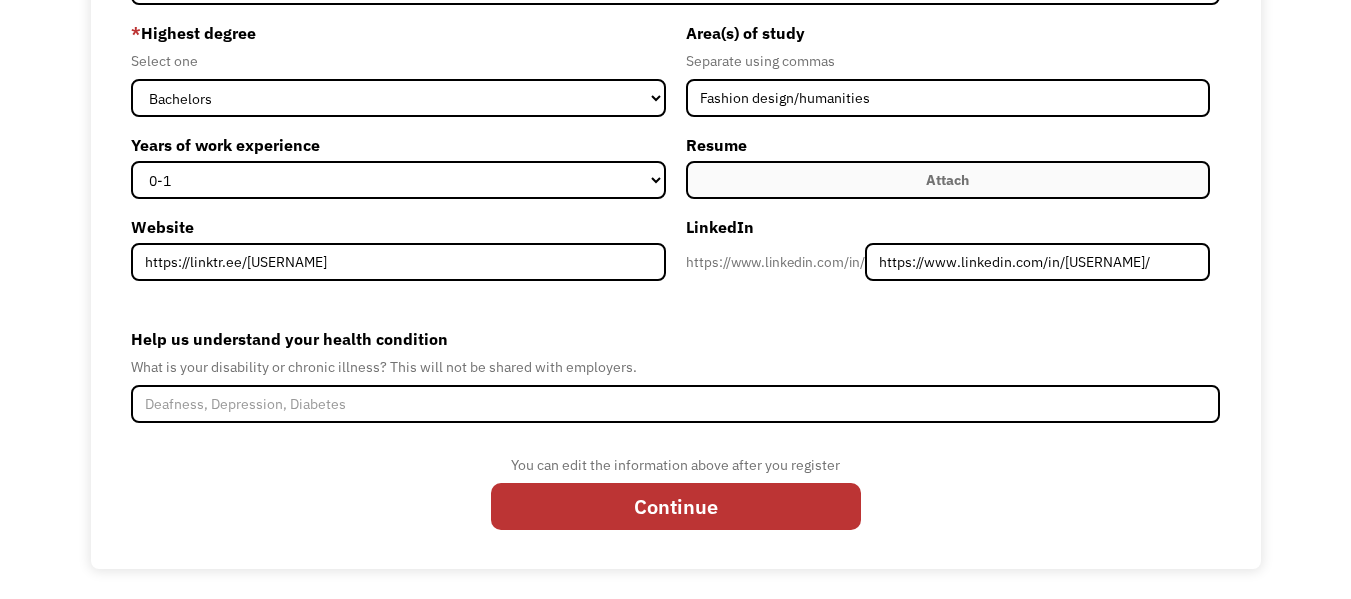click on "Attach" at bounding box center [948, 180] 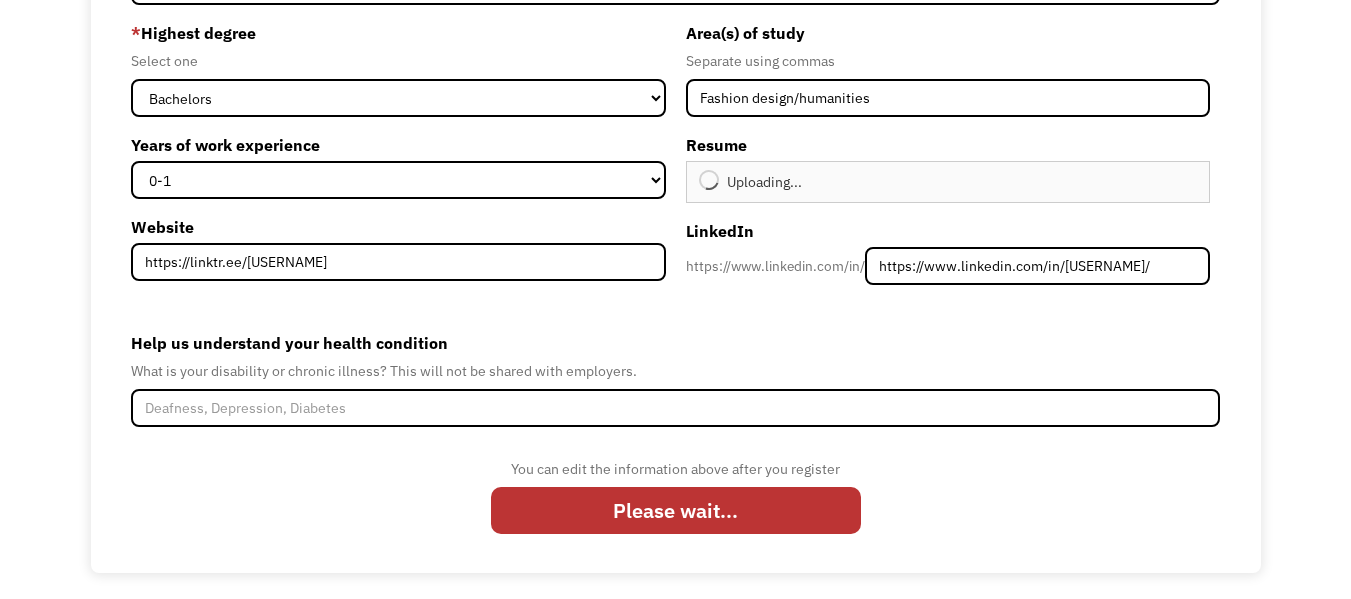 type on "Continue" 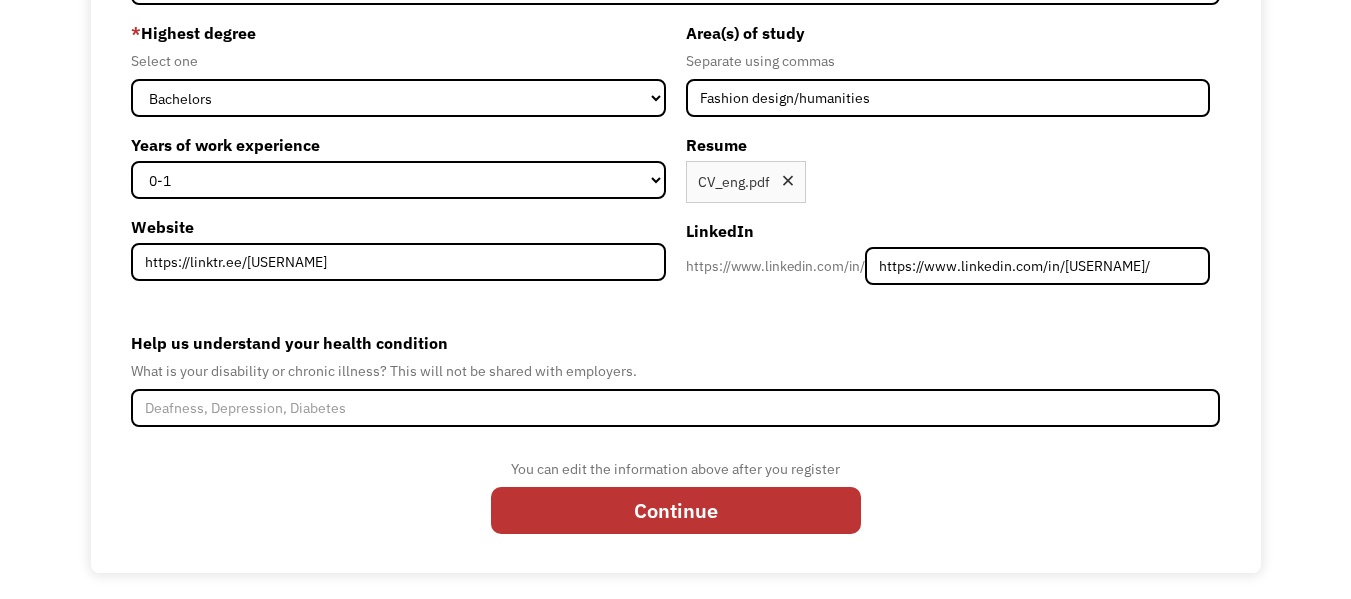 scroll, scrollTop: 364, scrollLeft: 0, axis: vertical 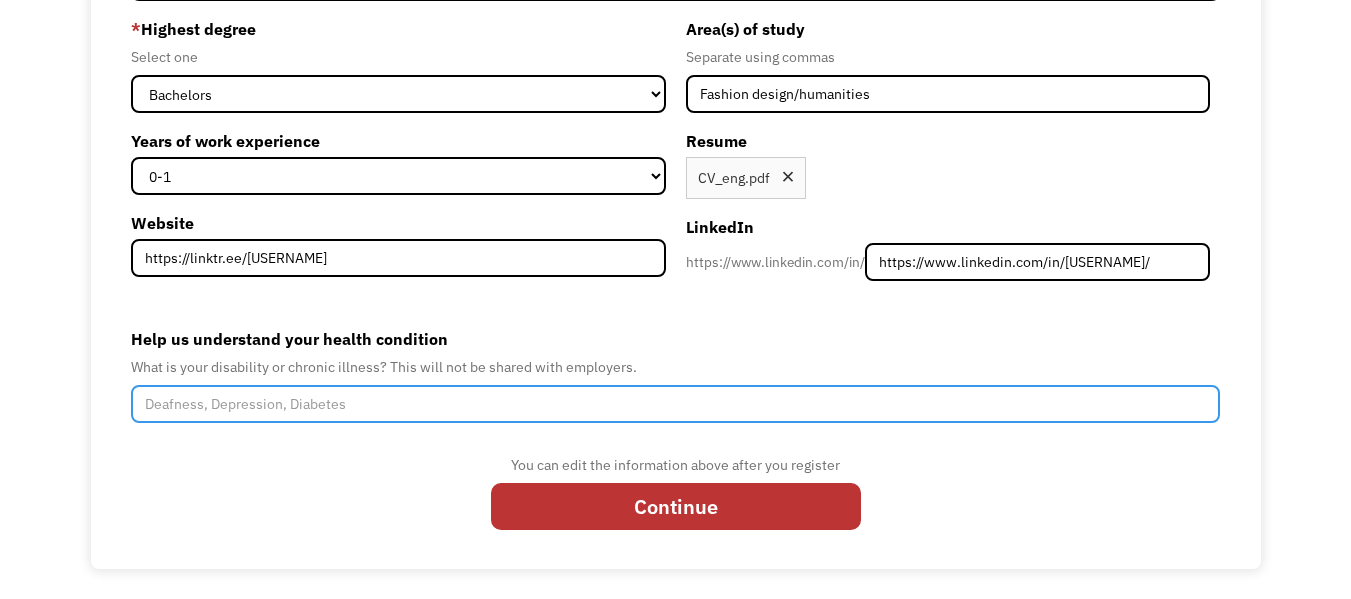 click on "Help us understand your health condition" at bounding box center [675, 404] 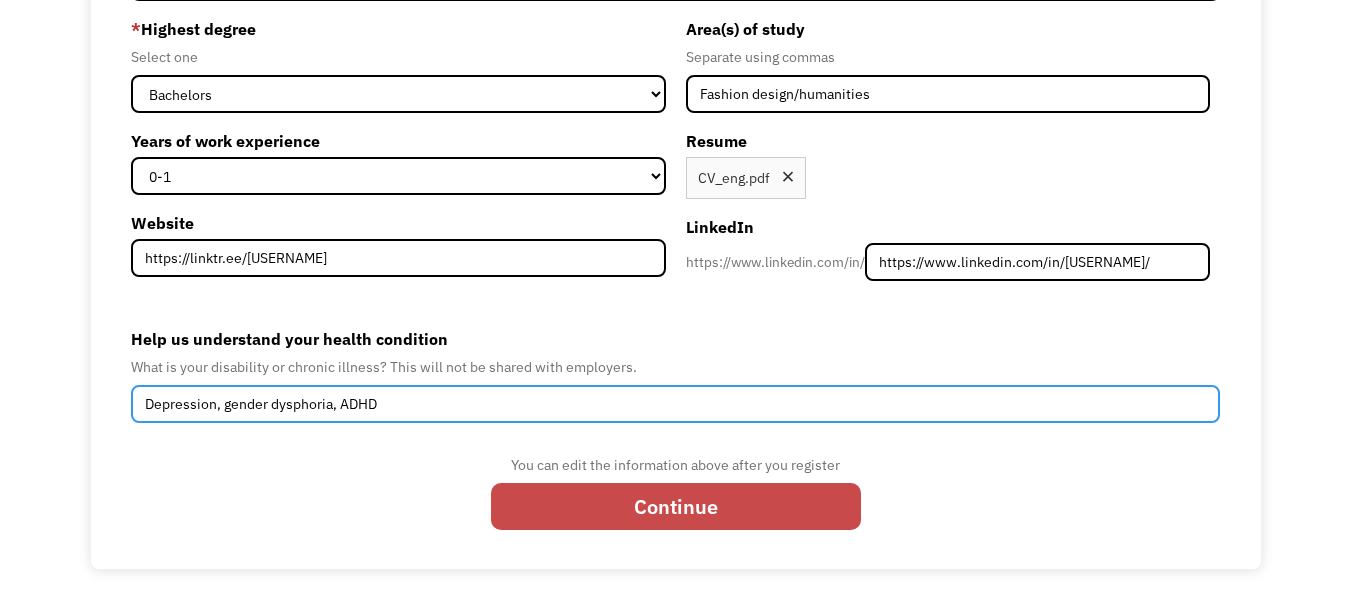 type on "Depression, gender dysphoria, ADHD" 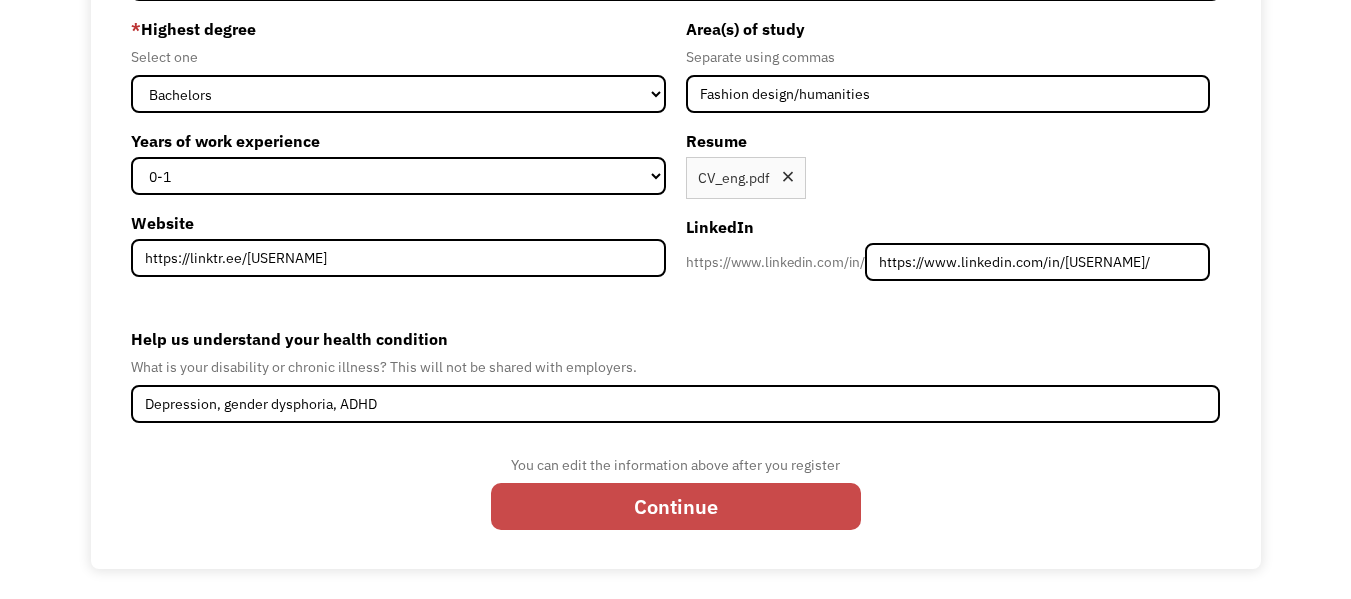click on "Continue" at bounding box center (676, 507) 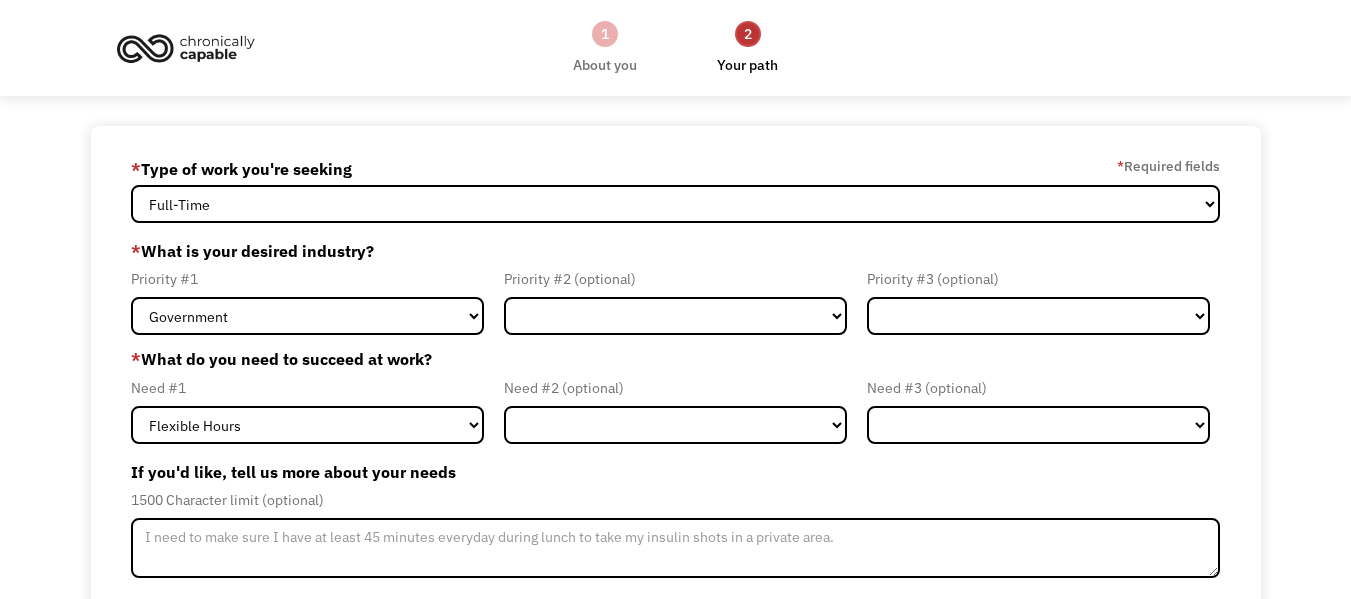 scroll, scrollTop: 0, scrollLeft: 0, axis: both 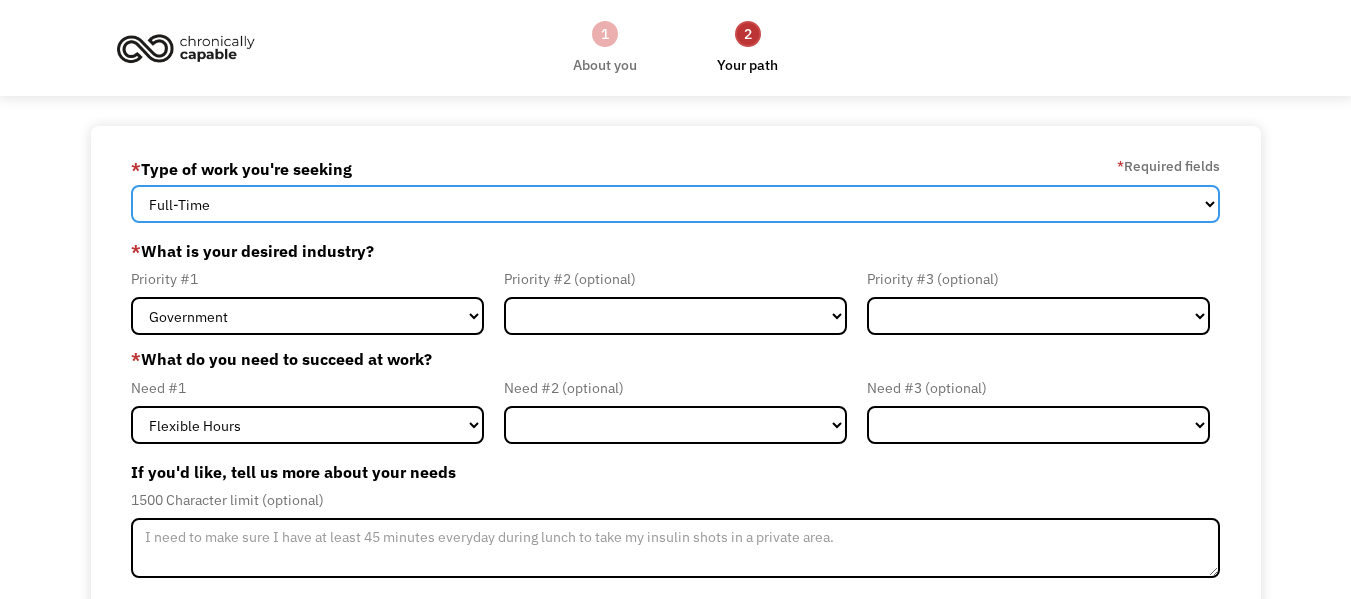 click on "Full-Time  Part-Time Both Full-Time and Part-Time" at bounding box center [675, 204] 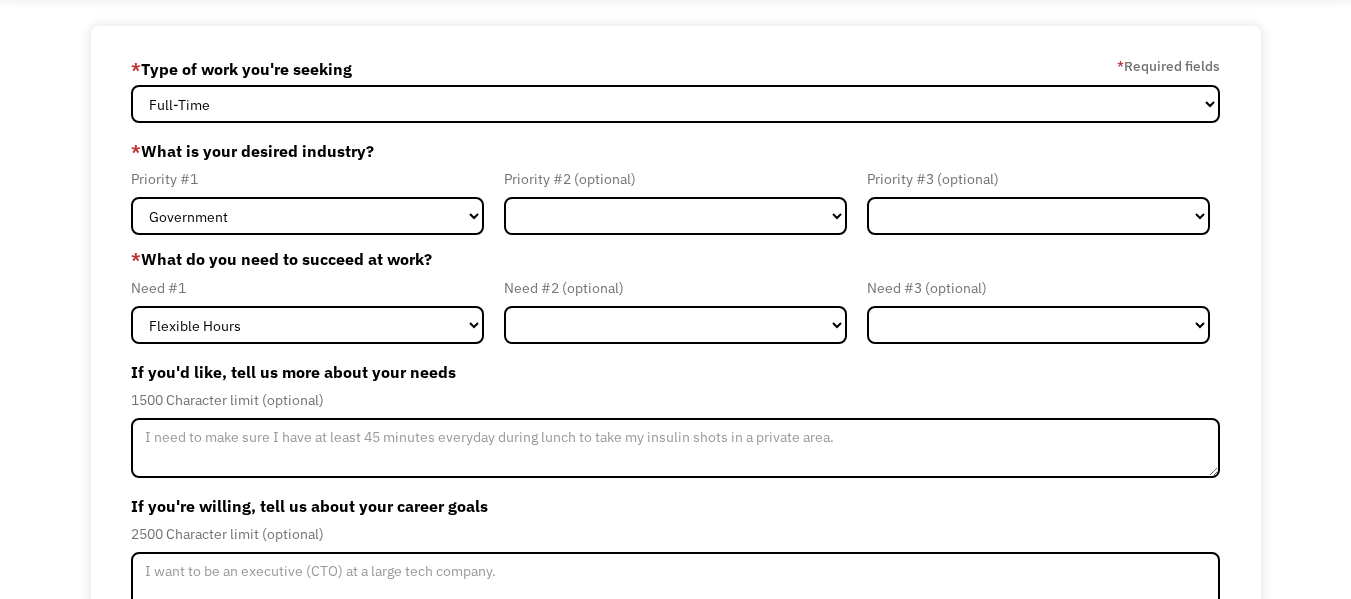 click on "689622538c03f909b60f07d8 munarofederico761@gmai.com Lara Munaro * Type of work you're seeking * Required fields Full-Time  Part-Time Both Full-Time and Part-Time * What is your desired industry? Priority #1 Government Finance & Insurance Health & Social Care Tech & Engineering Creative & Design Administrative Education Other Priority #2 (optional)  Government Finance & Insurance Health & Social Care Tech & Engineering Creative & Design Administrative Education Other Priority #3 (optional)  Government Finance & Insurance Health & Social Care Tech & Engineering Creative & Design Administrative Education Other * What do you need to succeed at work? Need #1 Flexible Hours Remote Work Service Animal On-site Accommodations Visual Support Hearing Support Other Need #2 (optional)  Flexible Hours Remote Work Service Animal On-site Accommodations Visual Support Hearing Support Other Need #3 (optional)  Flexible Hours Remote Work Service Animal On-site Accommodations Visual Support Hearing Support Other Submit" at bounding box center (675, 392) 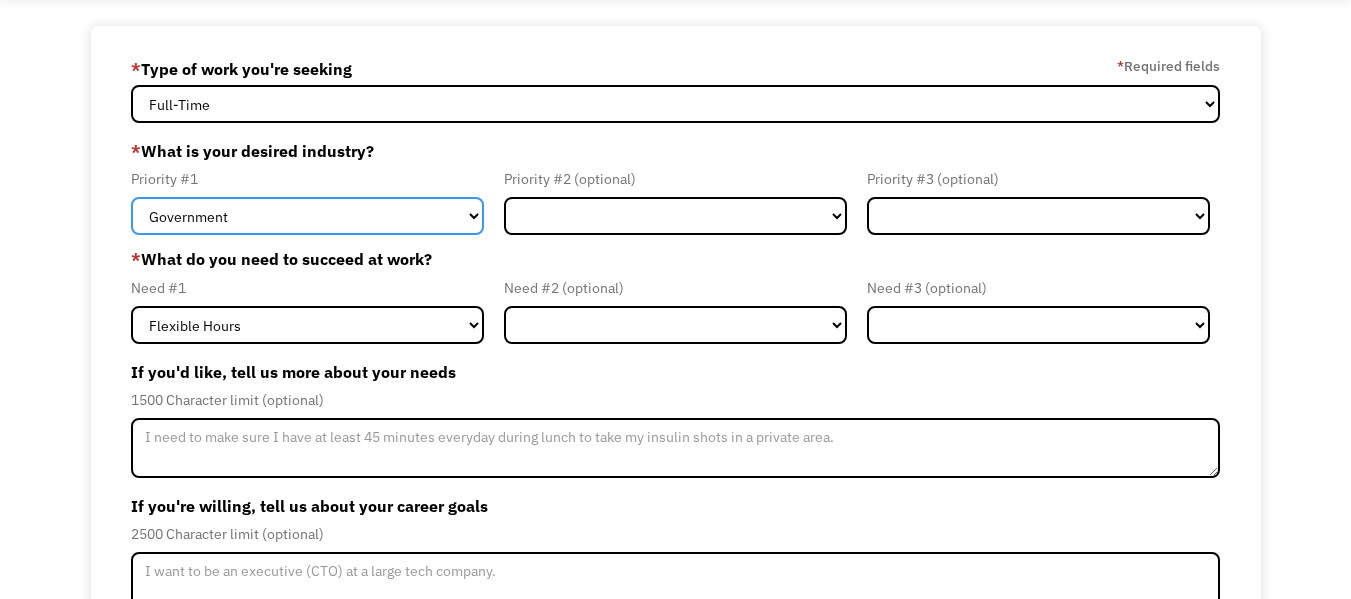 click on "Government Finance & Insurance Health & Social Care Tech & Engineering Creative & Design Administrative Education Other" at bounding box center [307, 216] 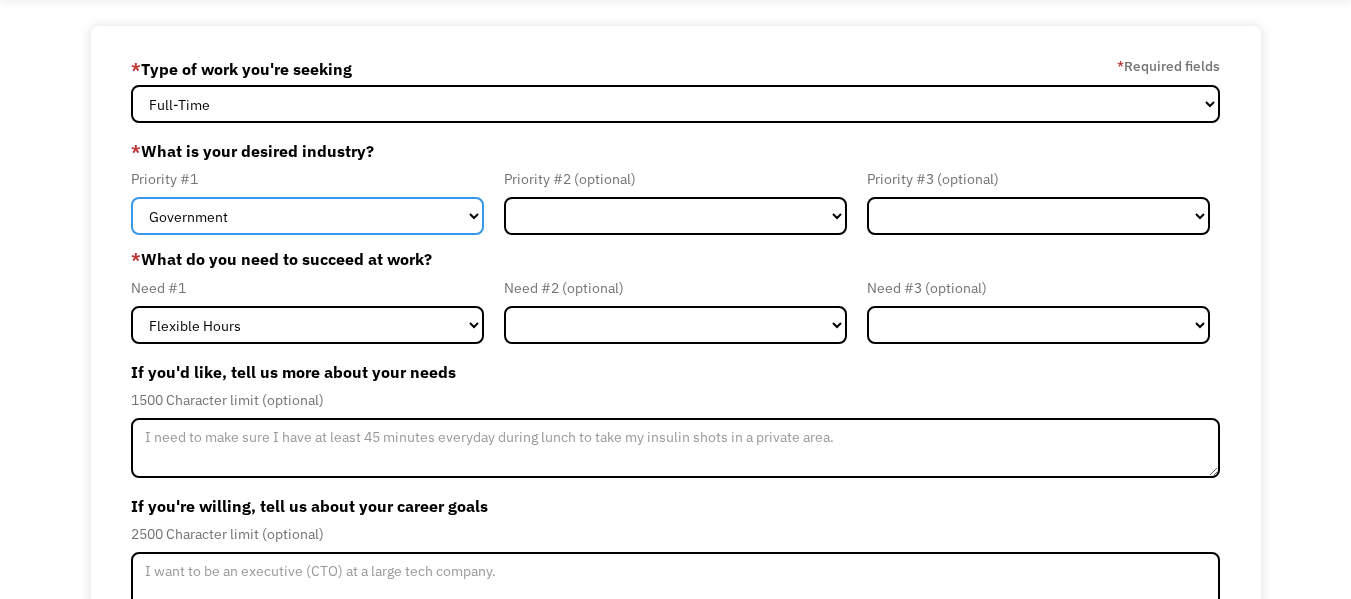 select on "Creative & Design" 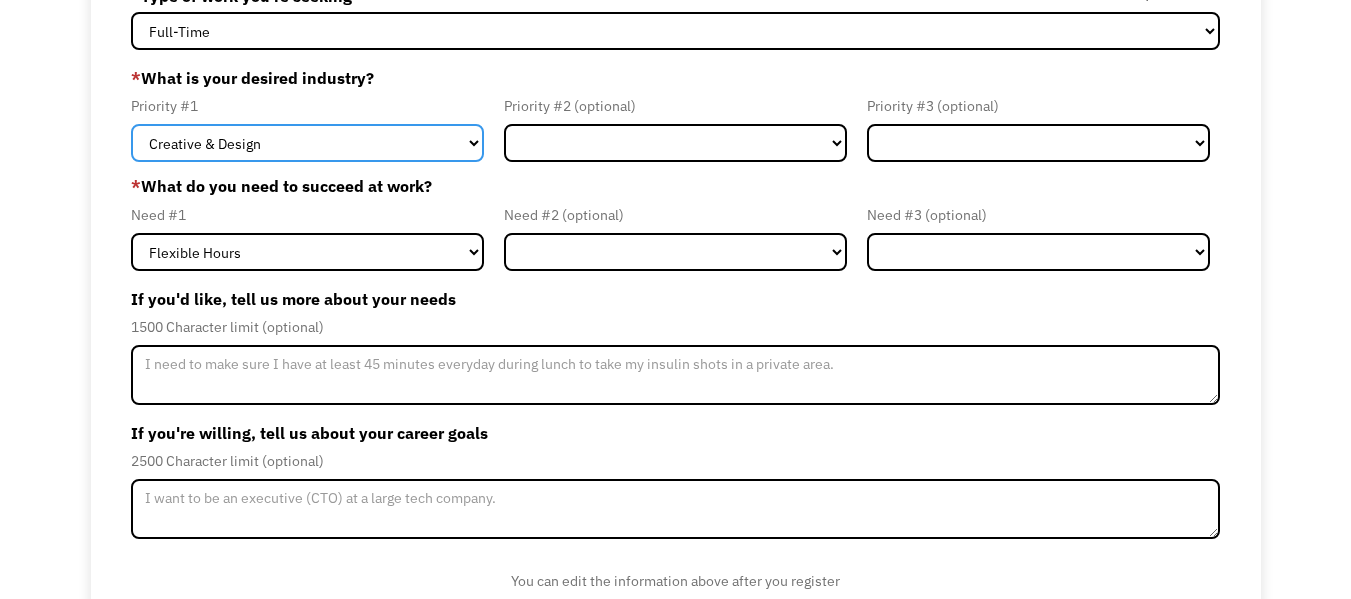 scroll, scrollTop: 200, scrollLeft: 0, axis: vertical 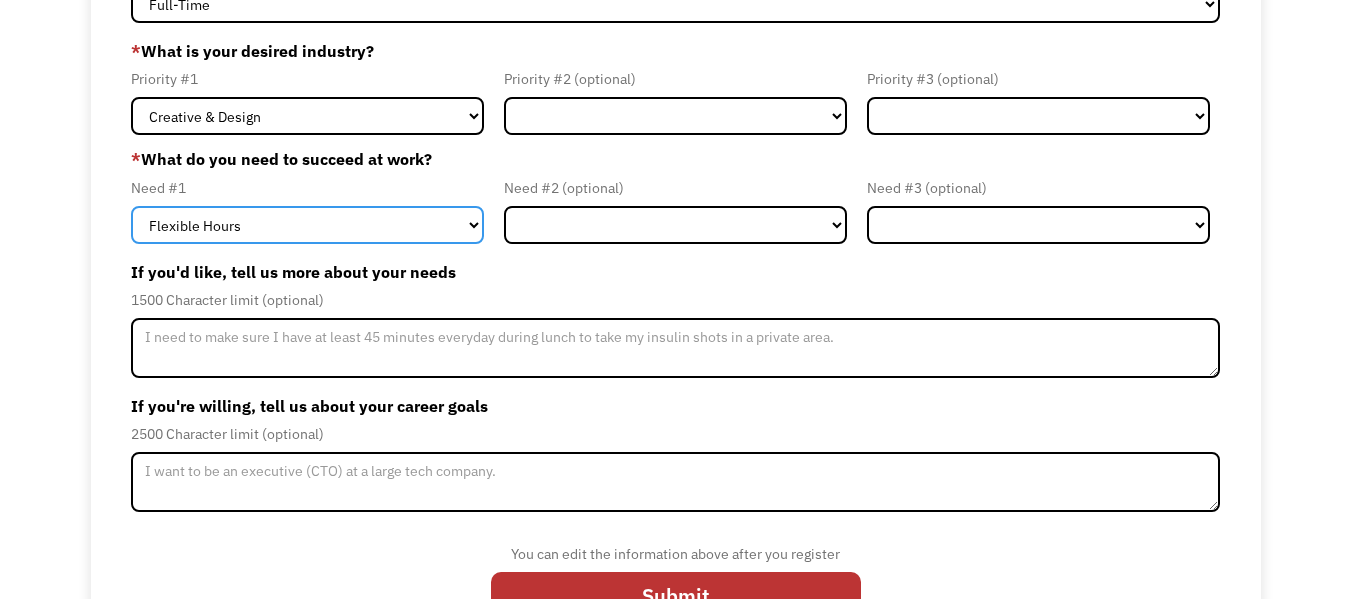 click on "Flexible Hours Remote Work Service Animal On-site Accommodations Visual Support Hearing Support Other" at bounding box center [307, 225] 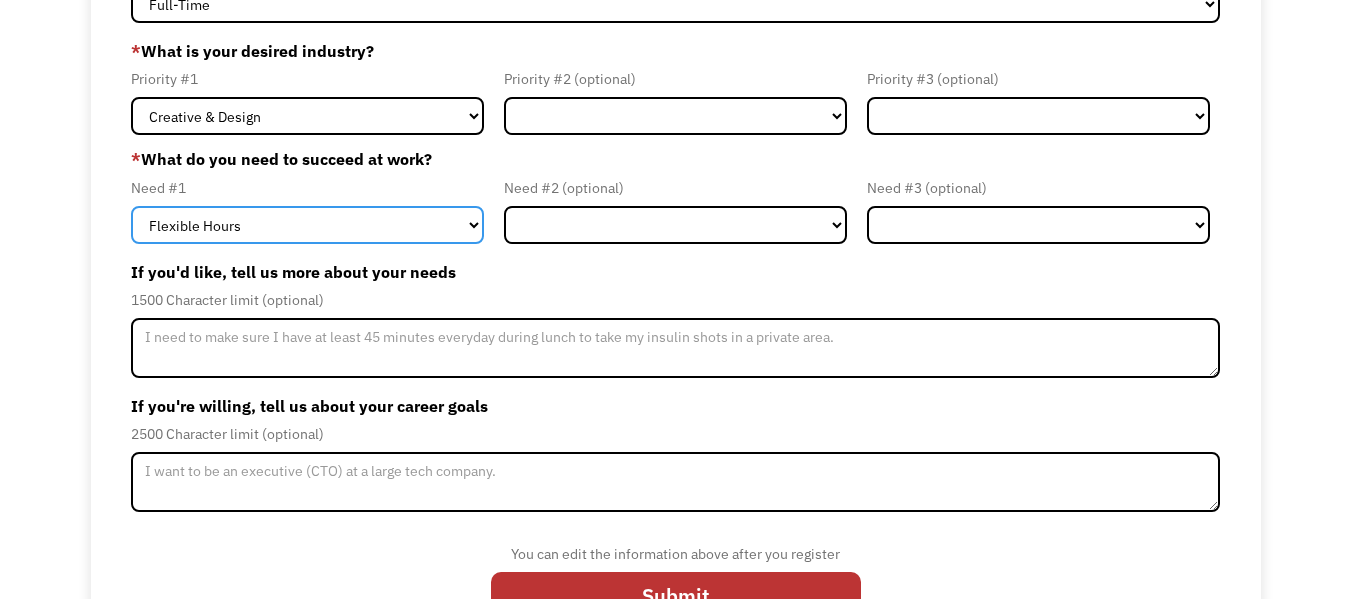 select on "Remote Work" 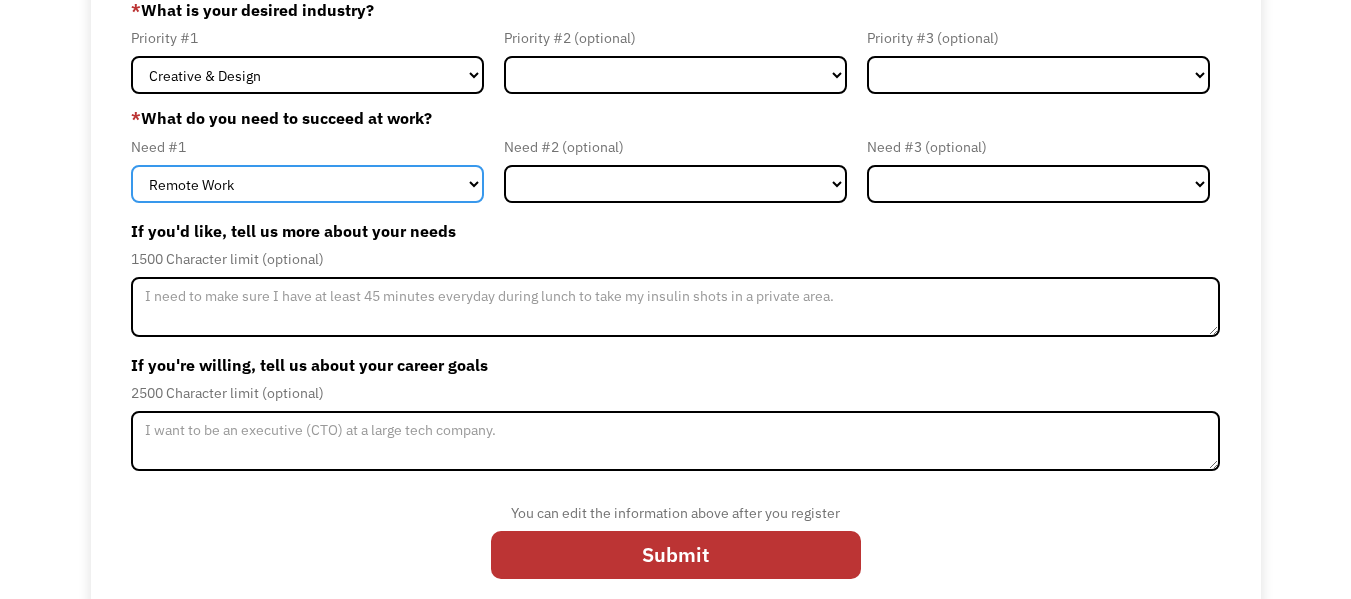 scroll, scrollTop: 259, scrollLeft: 0, axis: vertical 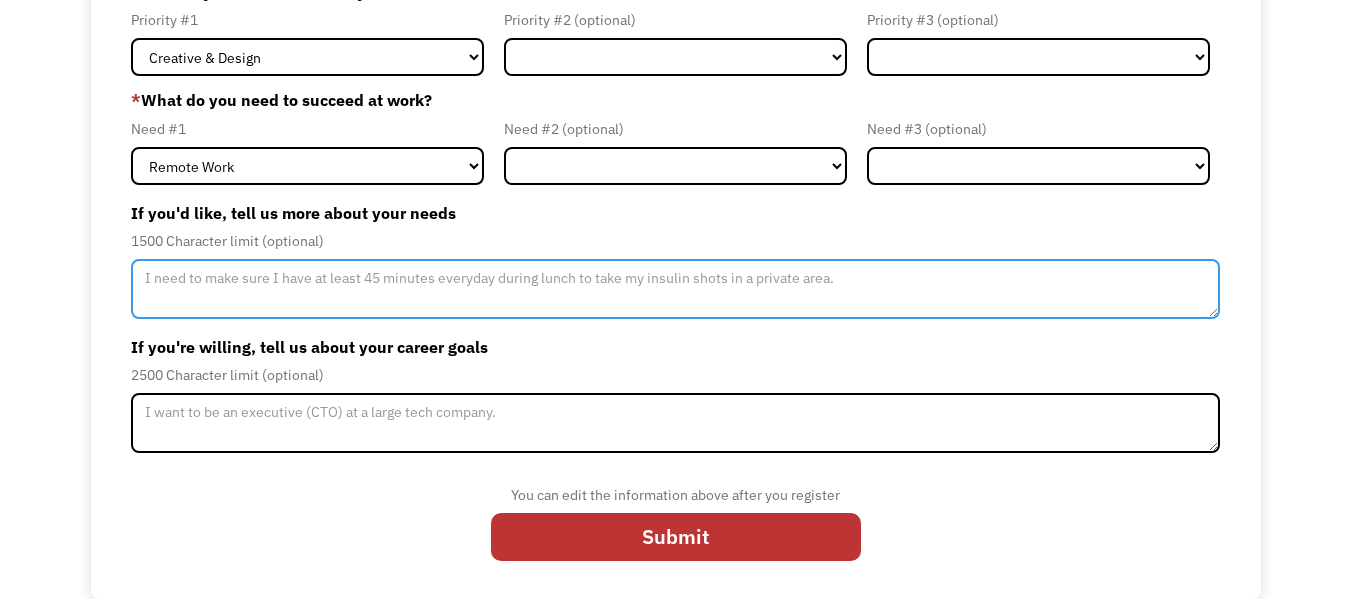 click at bounding box center (675, 289) 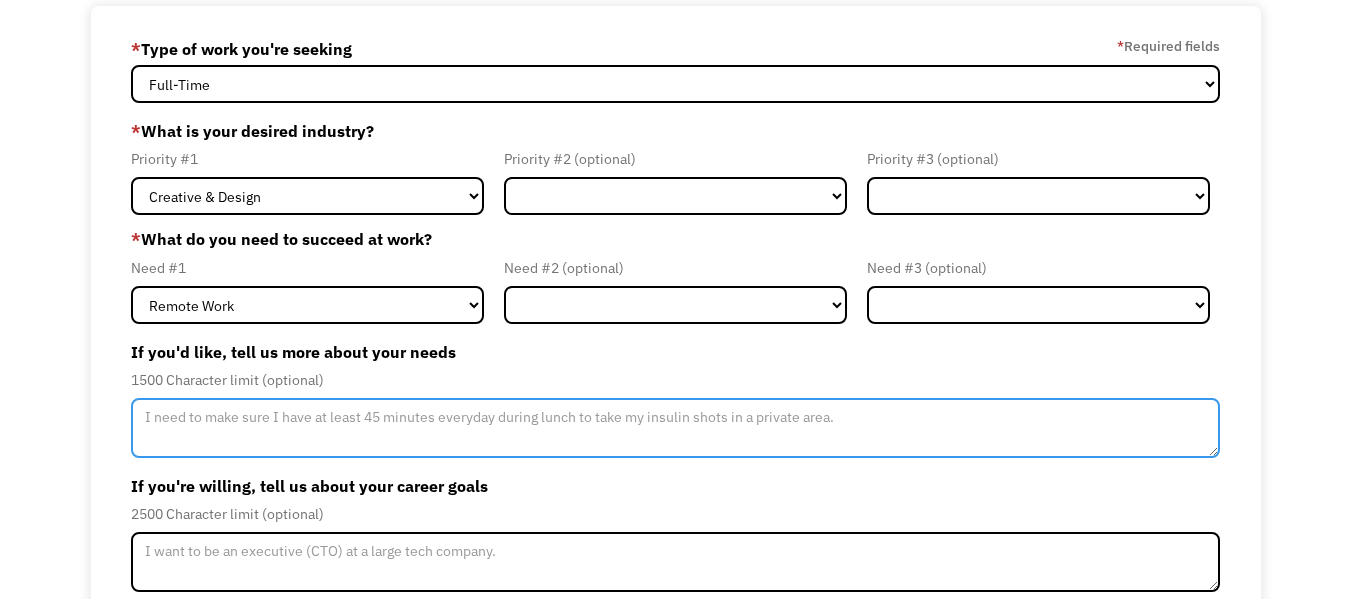 scroll, scrollTop: 0, scrollLeft: 0, axis: both 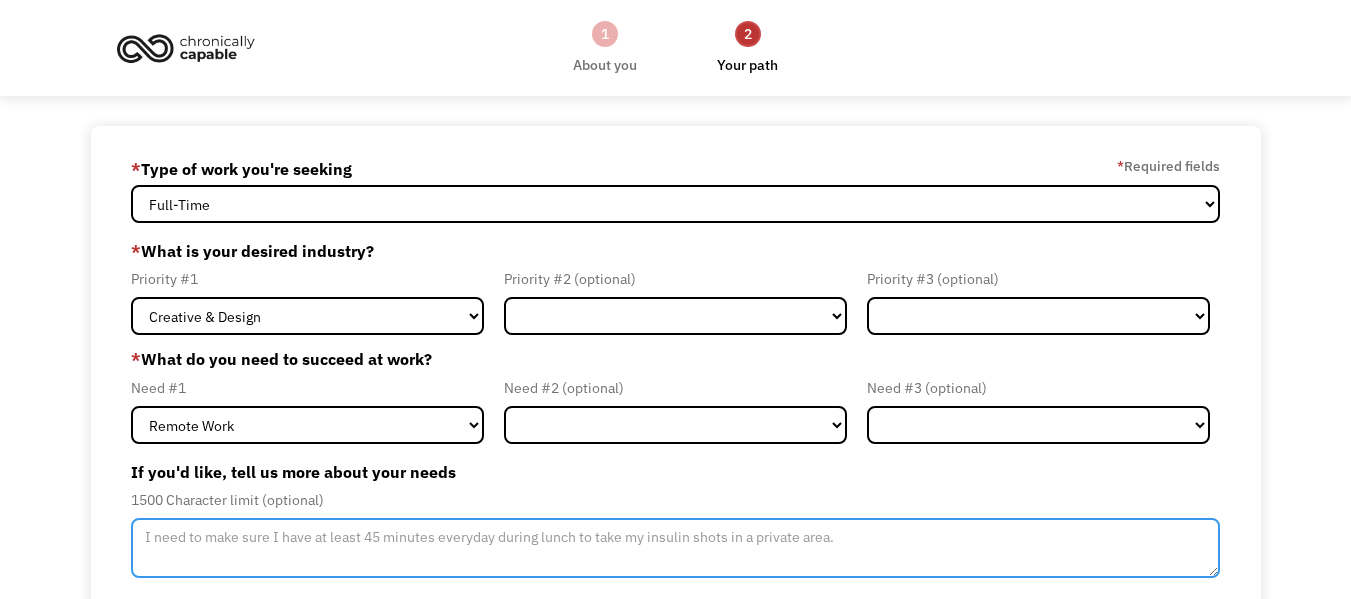 click at bounding box center [675, 548] 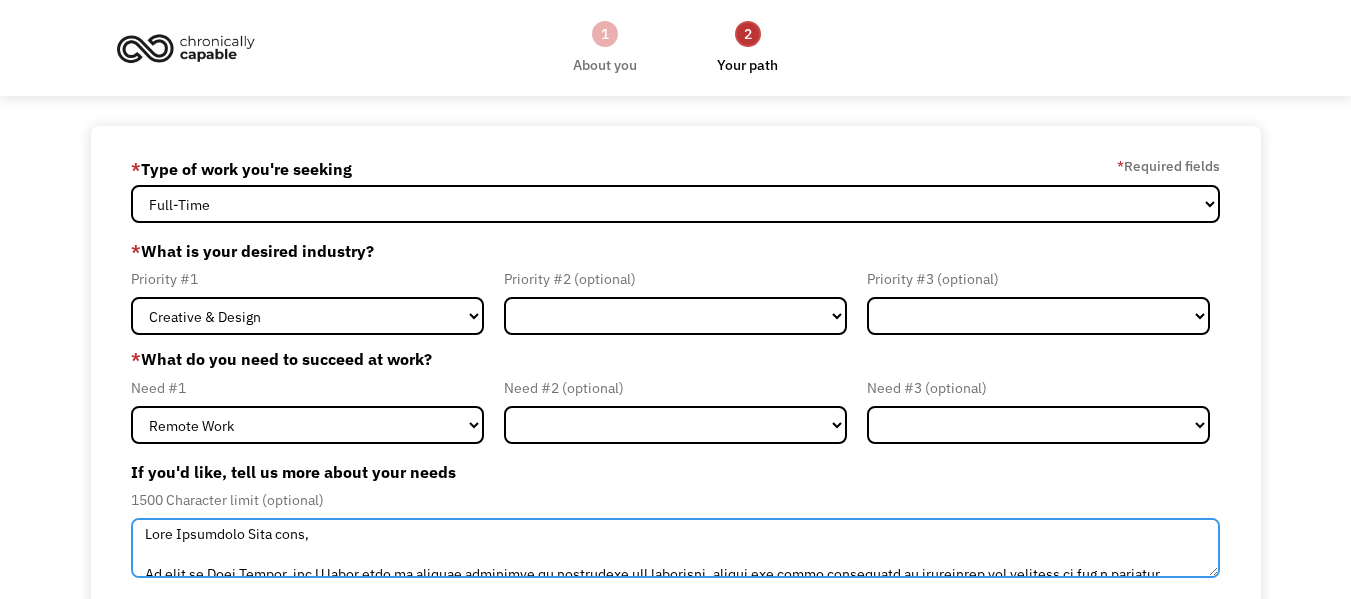 scroll, scrollTop: 0, scrollLeft: 0, axis: both 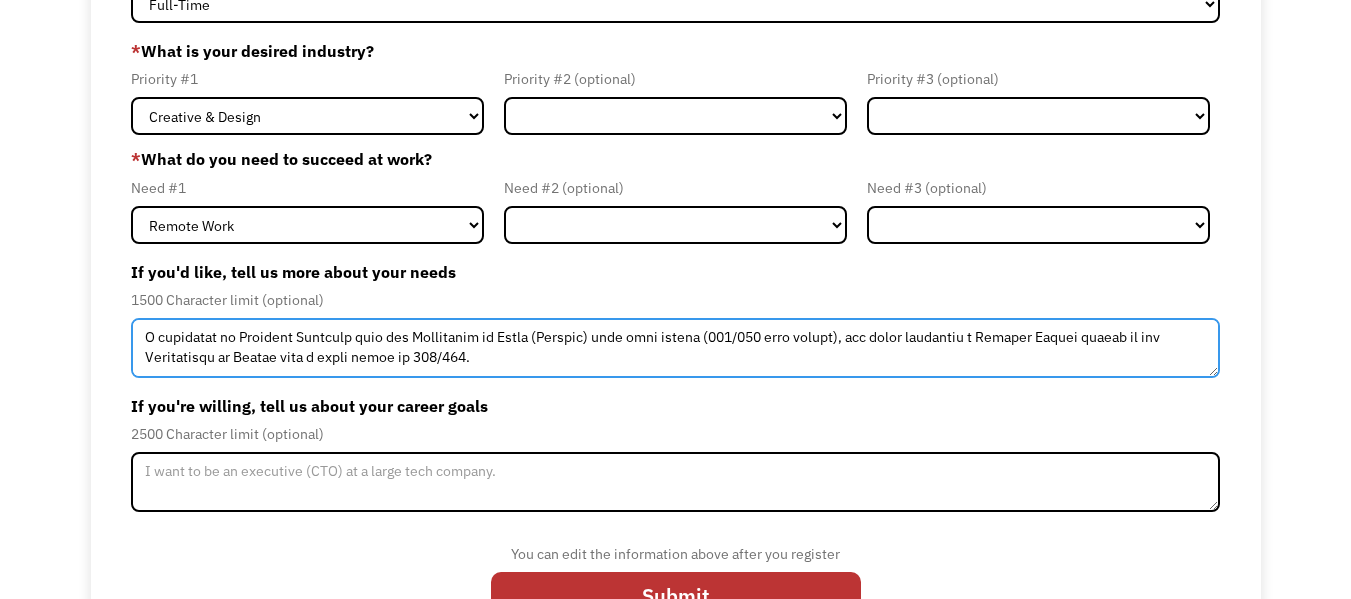 click at bounding box center (675, 348) 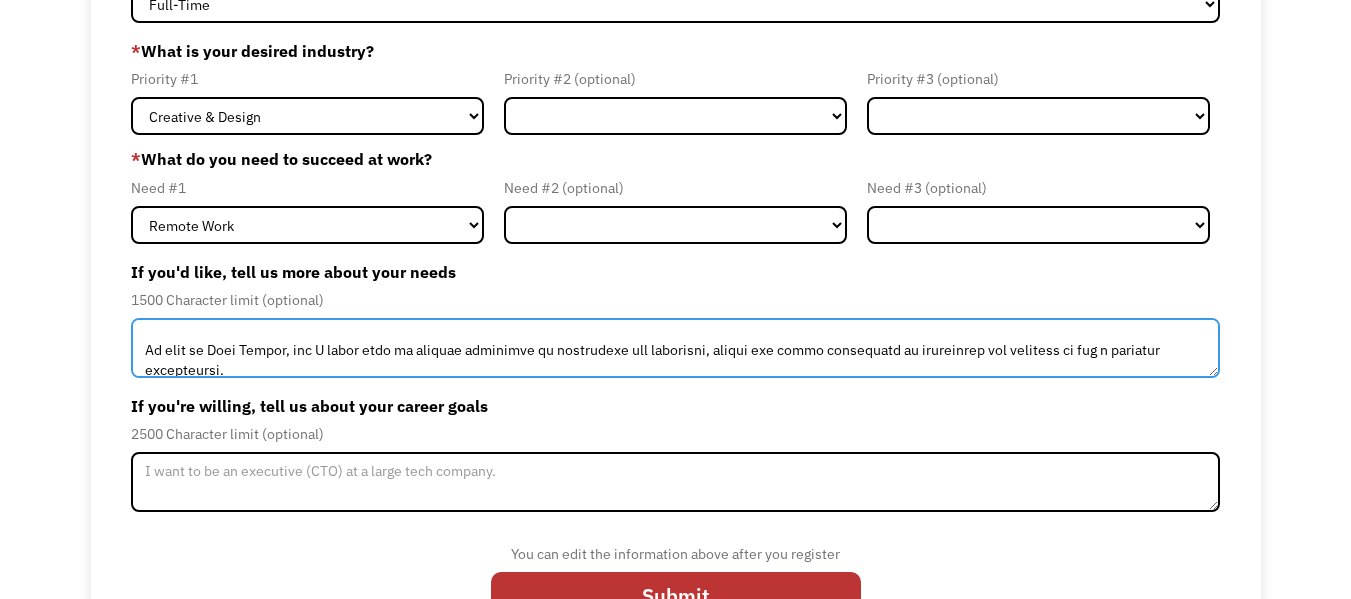 scroll, scrollTop: 7, scrollLeft: 0, axis: vertical 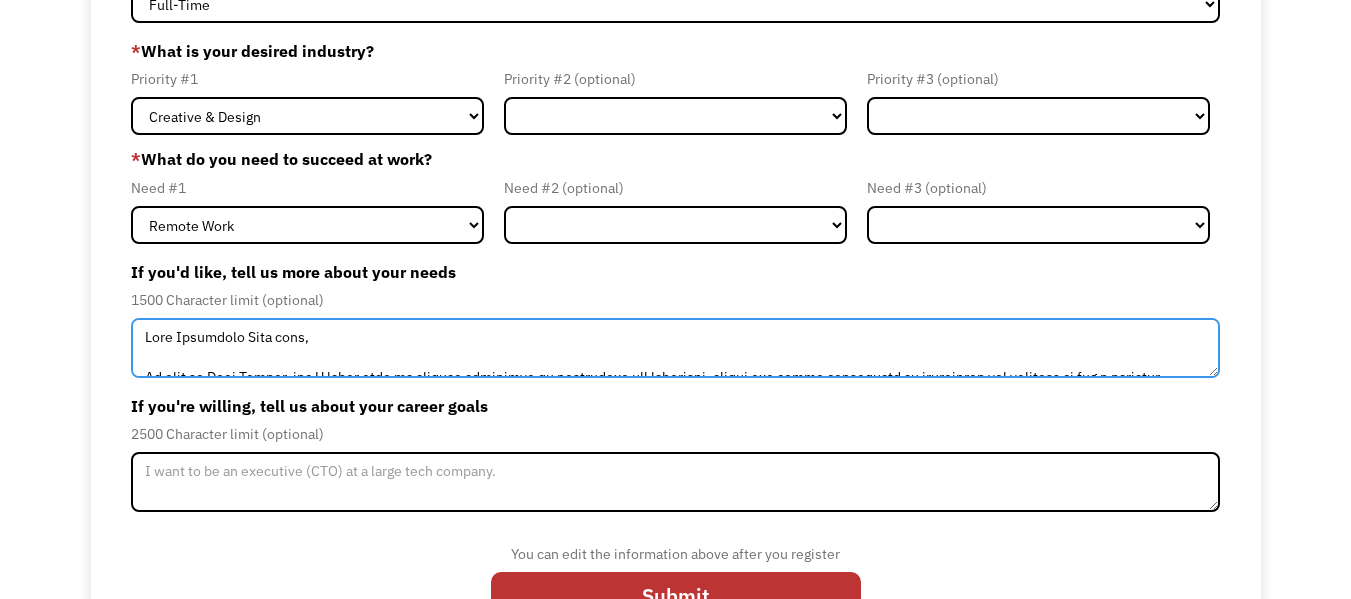 drag, startPoint x: 299, startPoint y: 336, endPoint x: 183, endPoint y: 347, distance: 116.520386 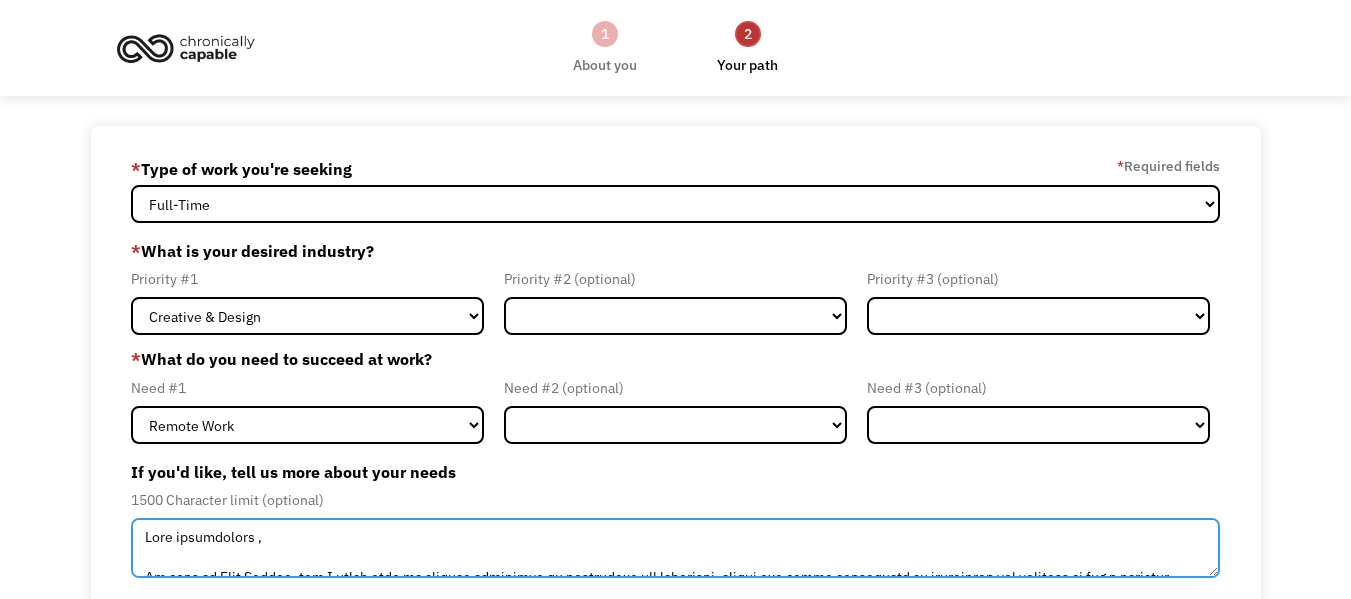 scroll, scrollTop: 100, scrollLeft: 0, axis: vertical 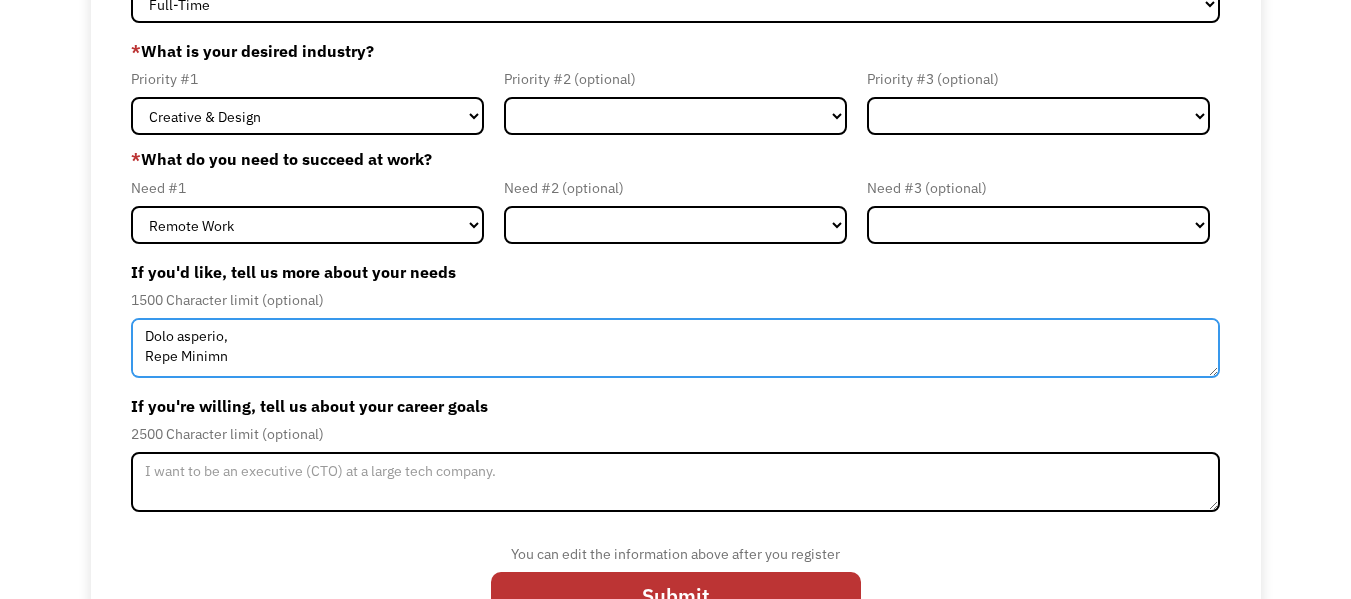 type on "Dear chronically capable,
My name is Lara Munaro, and I would like to briefly introduce my background and situation, hoping you might understand my challenges and consider me for a suitable opportunity.
I graduated in Cultural Heritage from the University of Milan (Statale) with full honors (110/110 with honors), and later completed a Fashion Design degree at the Politecnico di Milano with a final score of 109/110.
Despite this strong academic background, I am currently in a truly desperate situation professionally. I believe I am neurodivergent, which severely affects my ability to keep up with the demanding pace and productivity standards imposed by traditional capitalist society. Because of this, I have repeatedly lost job opportunities and I am struggling financially.
As a transgender person, combined with my neurodivergence, I need a work environment and working conditions that fully respect my specific needs.
I am honestly at my breaking point. I desperately need a job that allows me to survive ..." 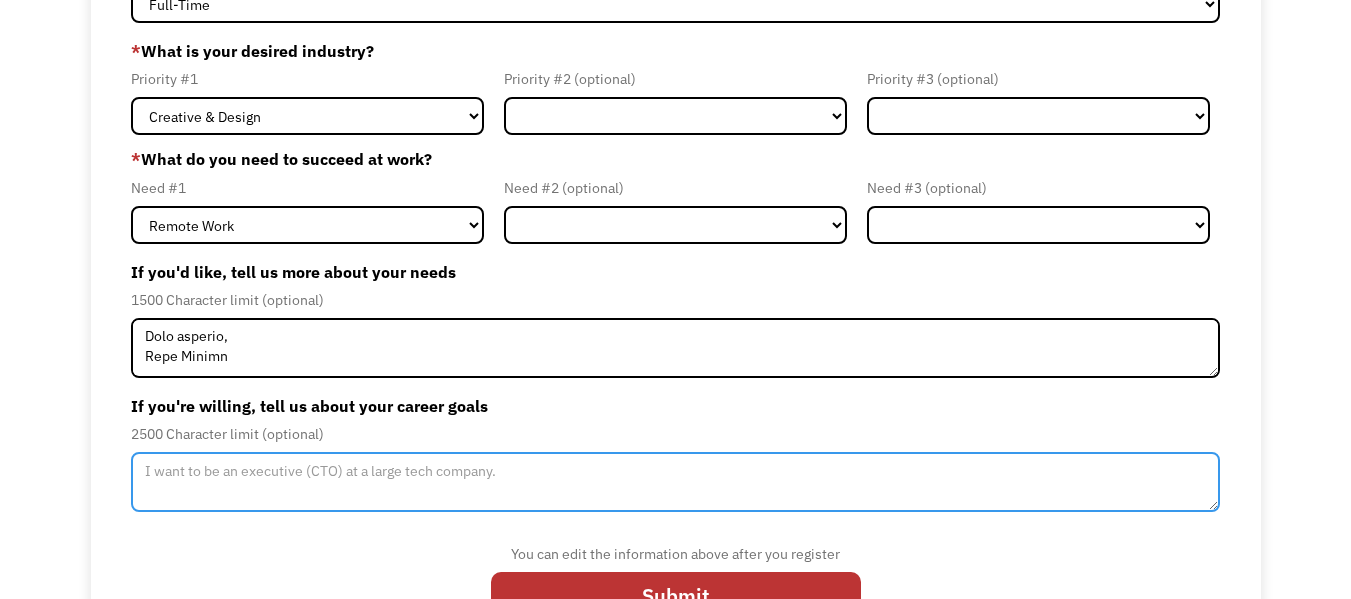 click at bounding box center [675, 482] 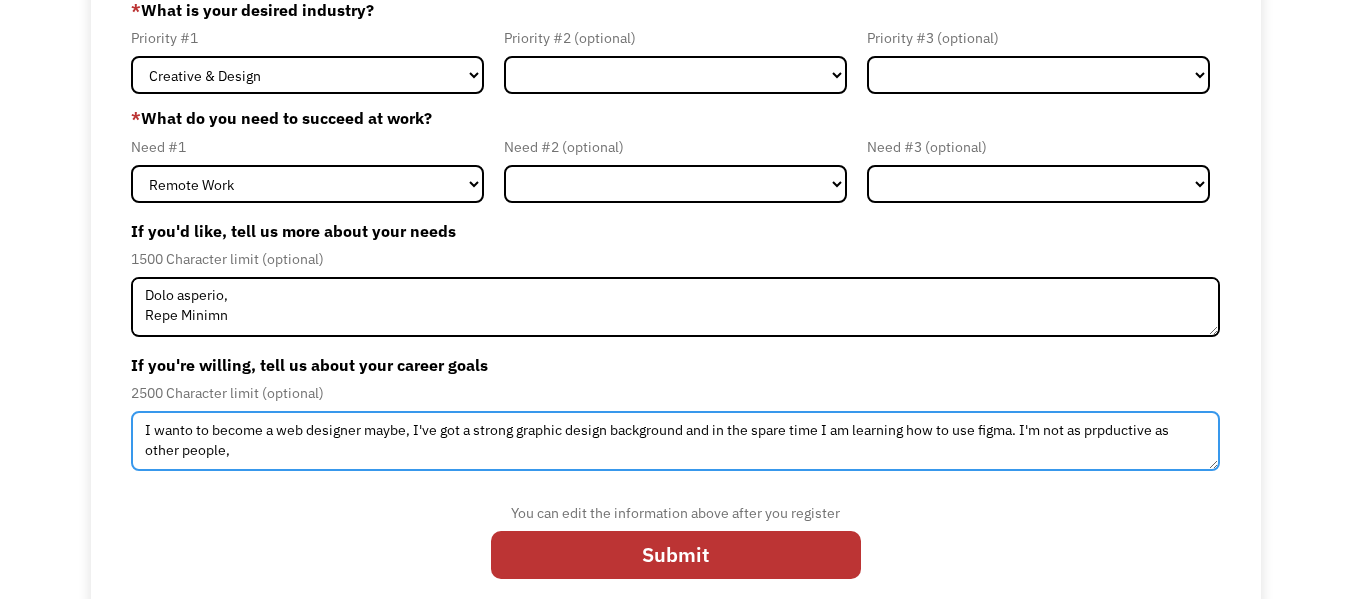 scroll, scrollTop: 259, scrollLeft: 0, axis: vertical 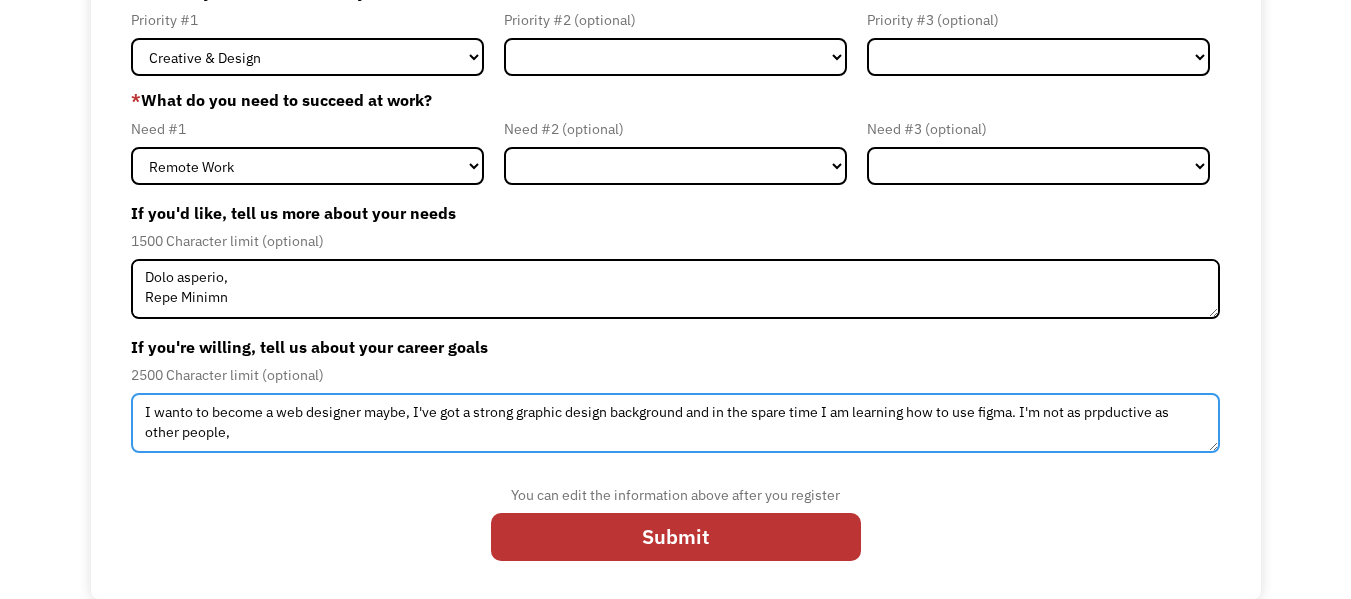 drag, startPoint x: 423, startPoint y: 434, endPoint x: 94, endPoint y: 325, distance: 346.5862 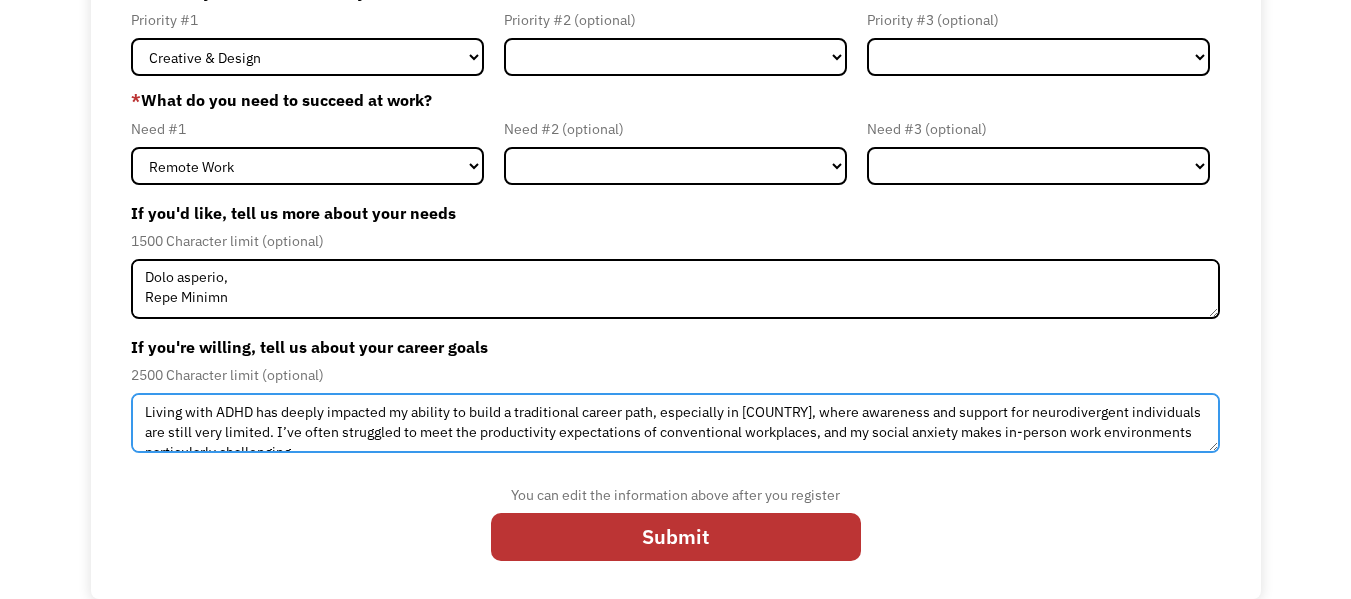 scroll, scrollTop: 130, scrollLeft: 0, axis: vertical 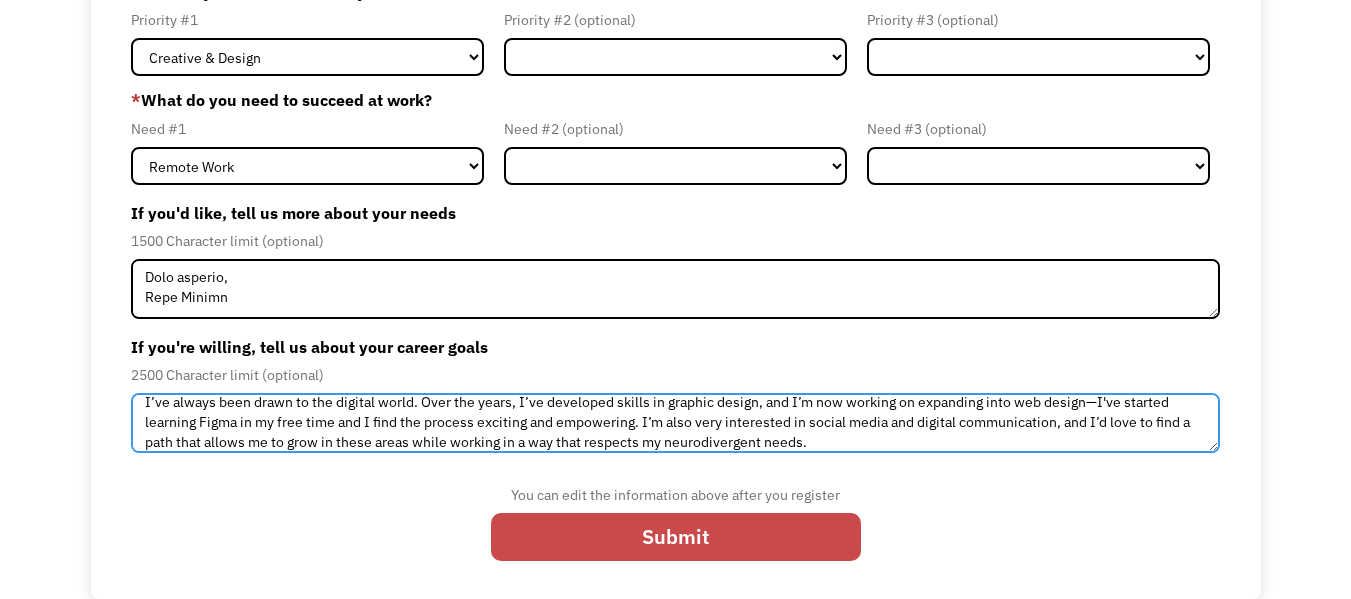 type on "Living with ADHD has deeply impacted my ability to build a traditional career path, especially in Italy, where awareness and support for neurodivergent individuals are still very limited. I’ve often struggled to meet the productivity expectations of conventional workplaces, and my social anxiety makes in-person work environments particularly challenging.
That’s why I’m looking for a fully remote role that allows for flexibility and a more sustainable rhythm, where I can feel safe and actually thrive.
I’ve always been drawn to the digital world. Over the years, I’ve developed skills in graphic design, and I’m now working on expanding into web design—I've started learning Figma in my free time and I find the process exciting and empowering. I’m also very interested in social media and digital communication, and I’d love to find a path that allows me to grow in these areas while working in a way that respects my neurodivergent needs." 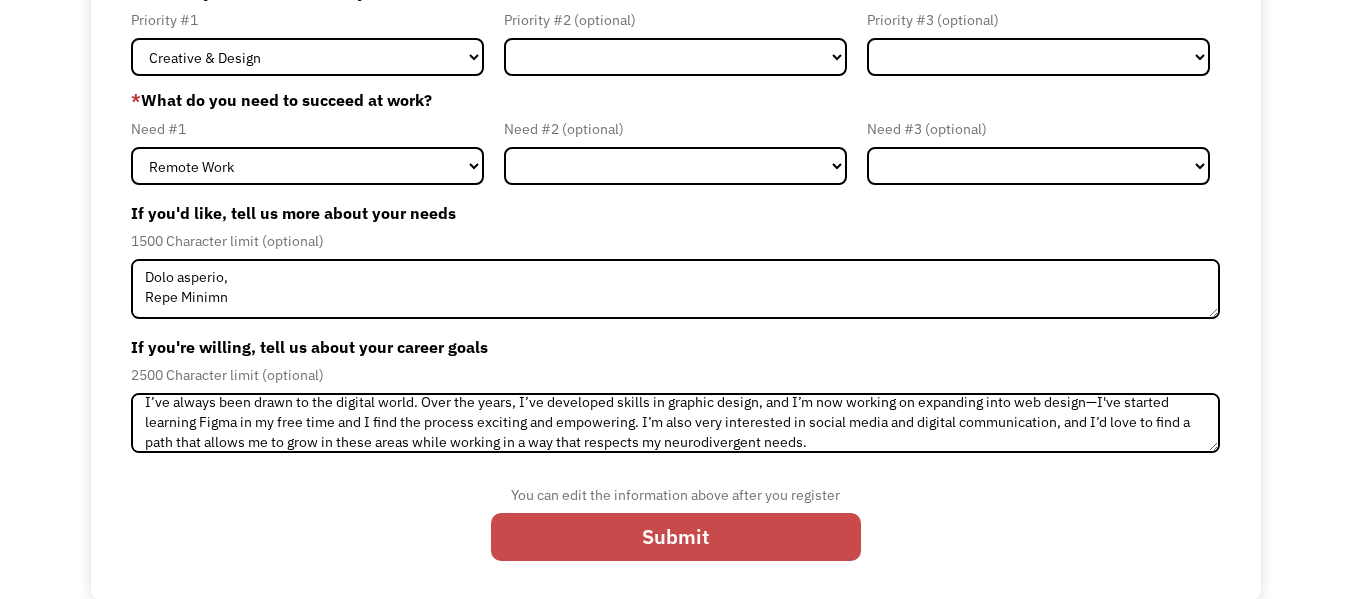 click on "Submit" at bounding box center (676, 537) 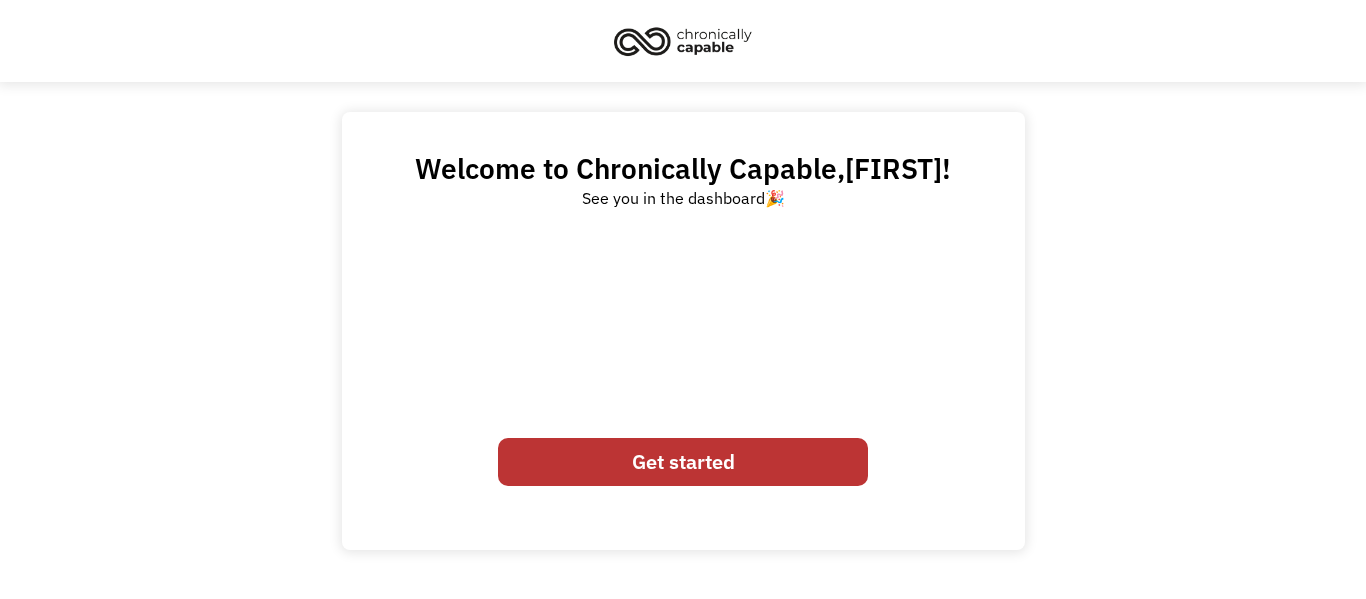 scroll, scrollTop: 0, scrollLeft: 0, axis: both 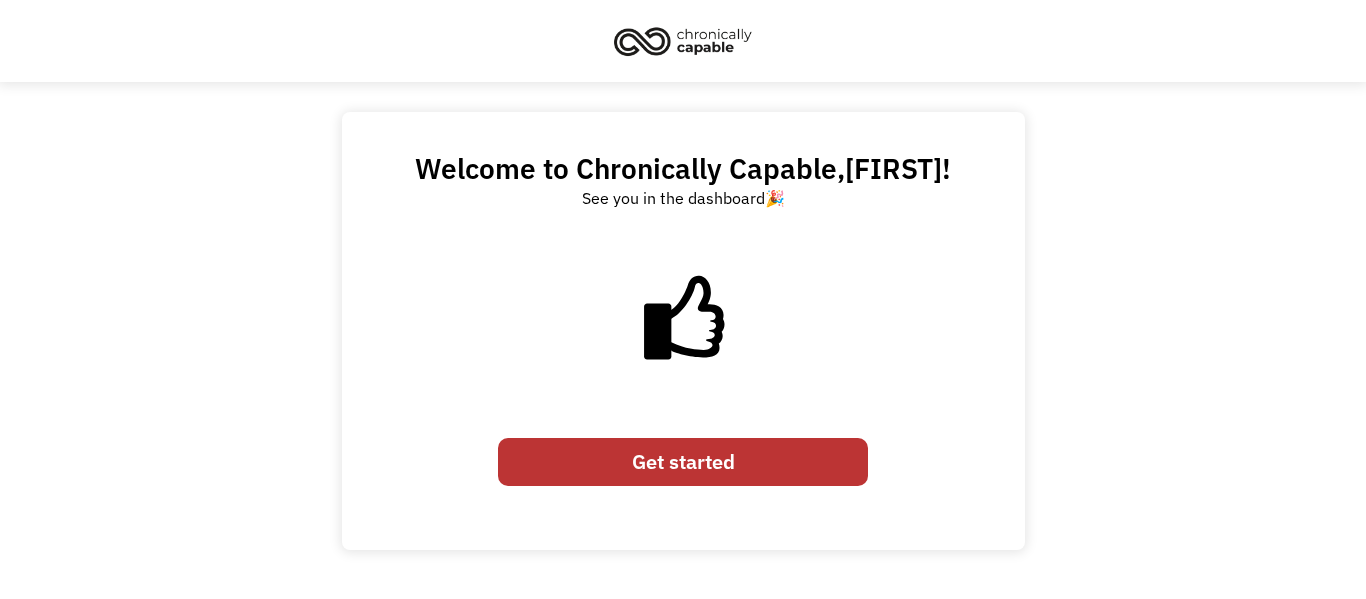 click on "Get started" at bounding box center [683, 462] 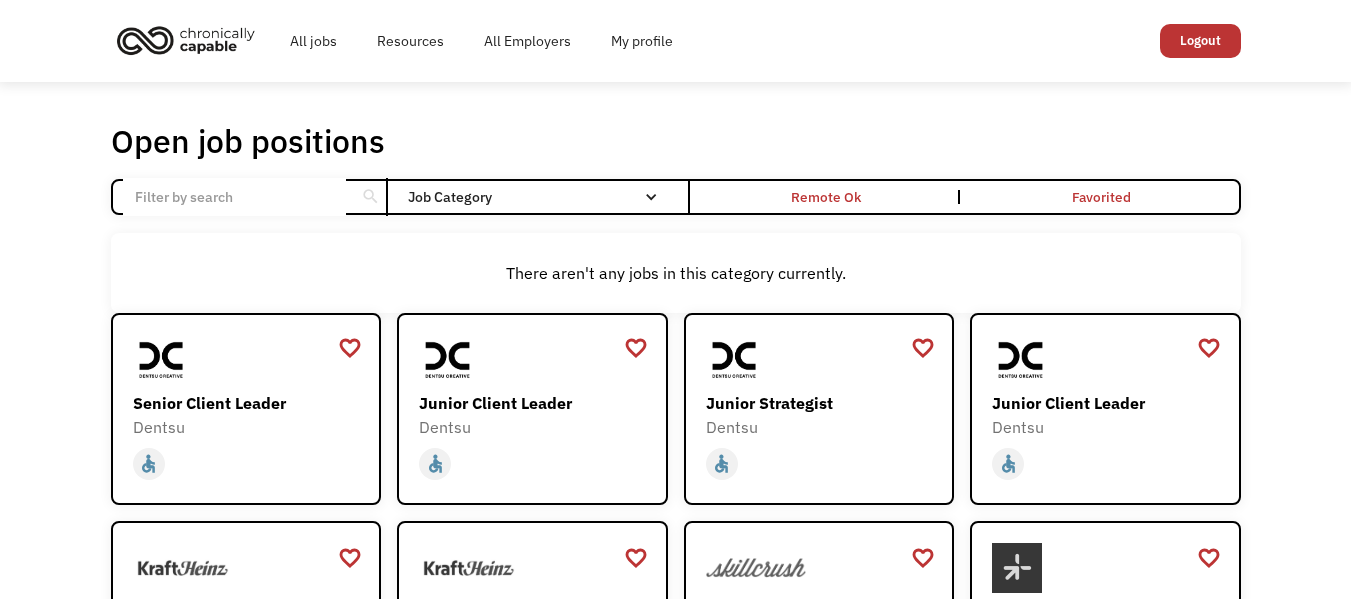 scroll, scrollTop: 0, scrollLeft: 0, axis: both 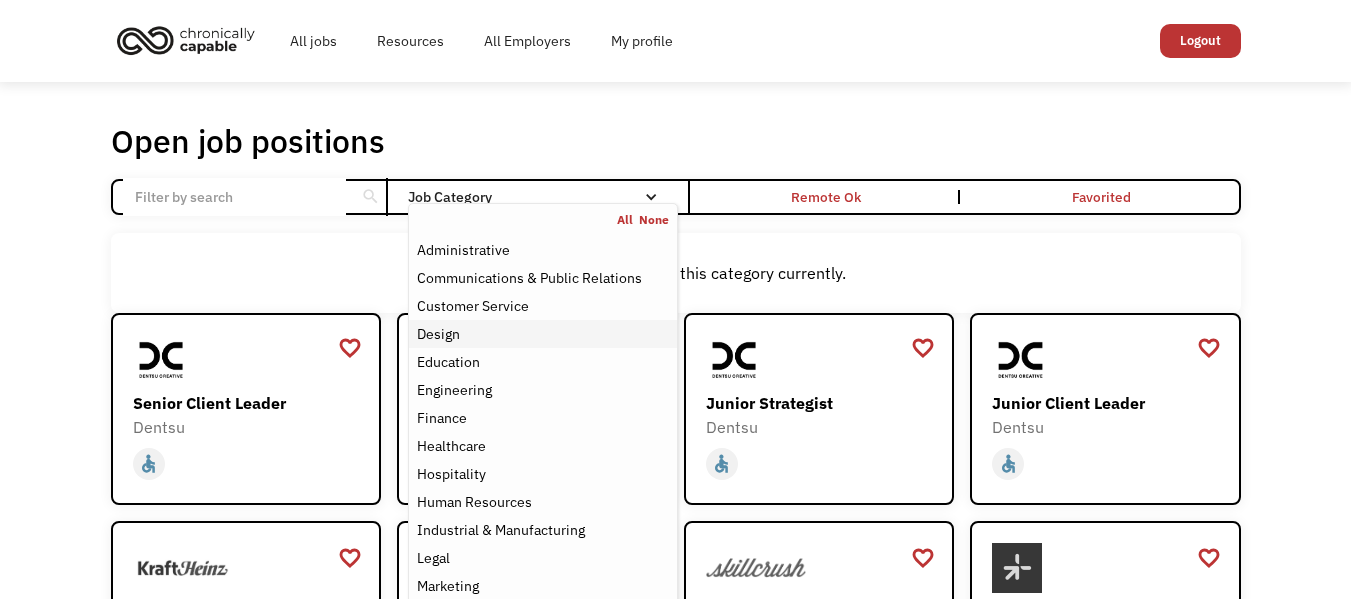 click on "Design" at bounding box center [542, 334] 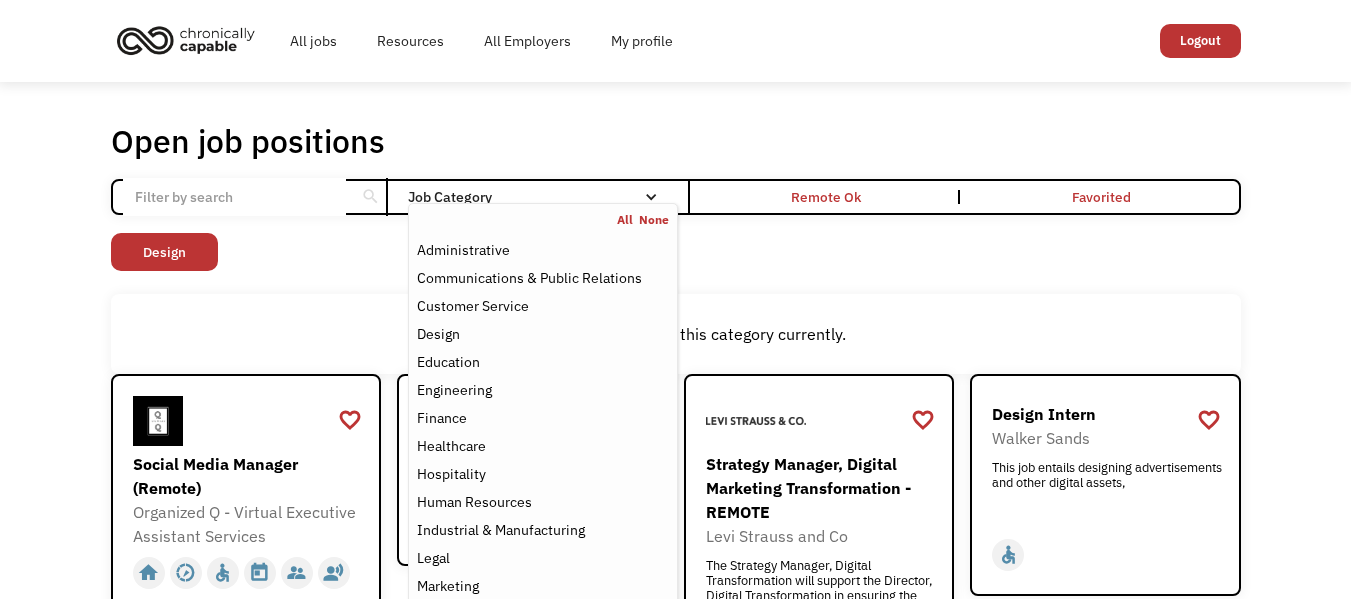 click on "Open job positions You have  X  liked items Search search Filter by category Administration Communications & Public Relations Customer Service Design Education Engineering Finance Healthcare Hospitality Human Resources Industrial & Manufacturing Legal Marketing Operations Sales Science Technology Transportation Other Job Category All None Administrative Communications & Public Relations Customer Service Design Education Engineering Finance Healthcare Hospitality Human Resources Industrial & Manufacturing Legal Marketing Non-profit/Philanthropy Operations Other Sales Science Technology Transportation Filter by type Full-time Part-time Remote Ok Favorited Favorited Thank you! Your submission has been received! Oops! Something went wrong while submitting the form. Non-profit/Philanthropy Other Transportation Technology Science Sales Operations Marketing Legal Industrial & Manufacturing Human Resources Hospitality Healthcare Finance Engineering Education Design Customer Service Communications & Public Relations" at bounding box center (675, 551) 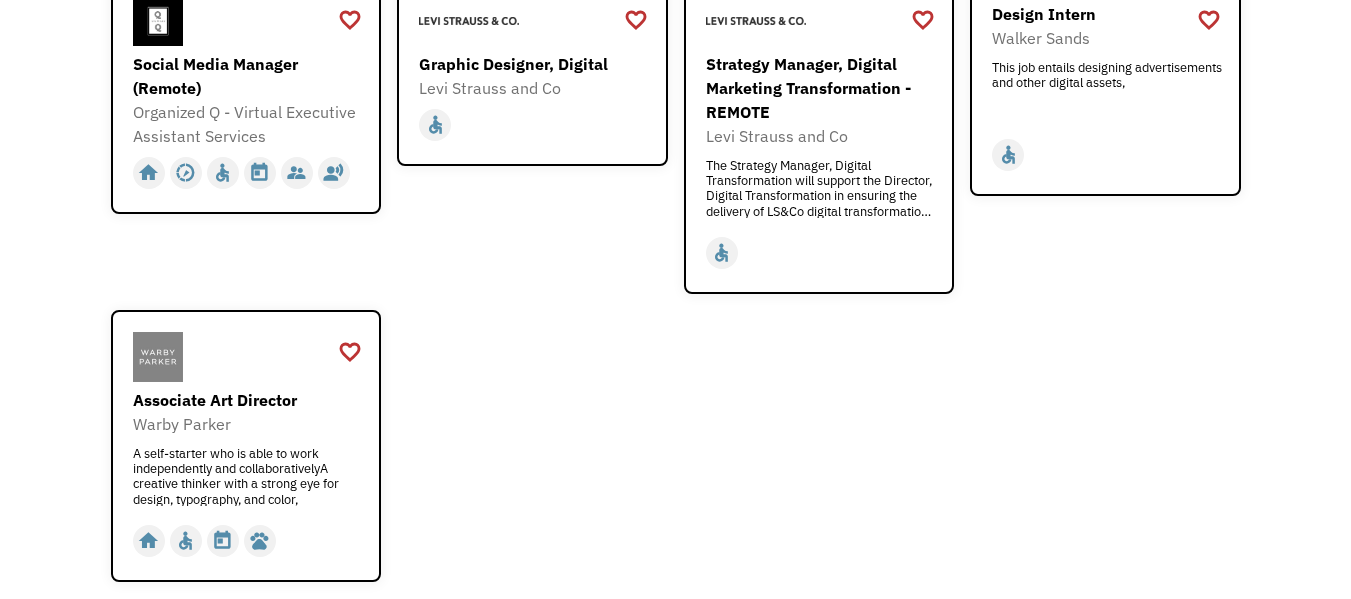 scroll, scrollTop: 300, scrollLeft: 0, axis: vertical 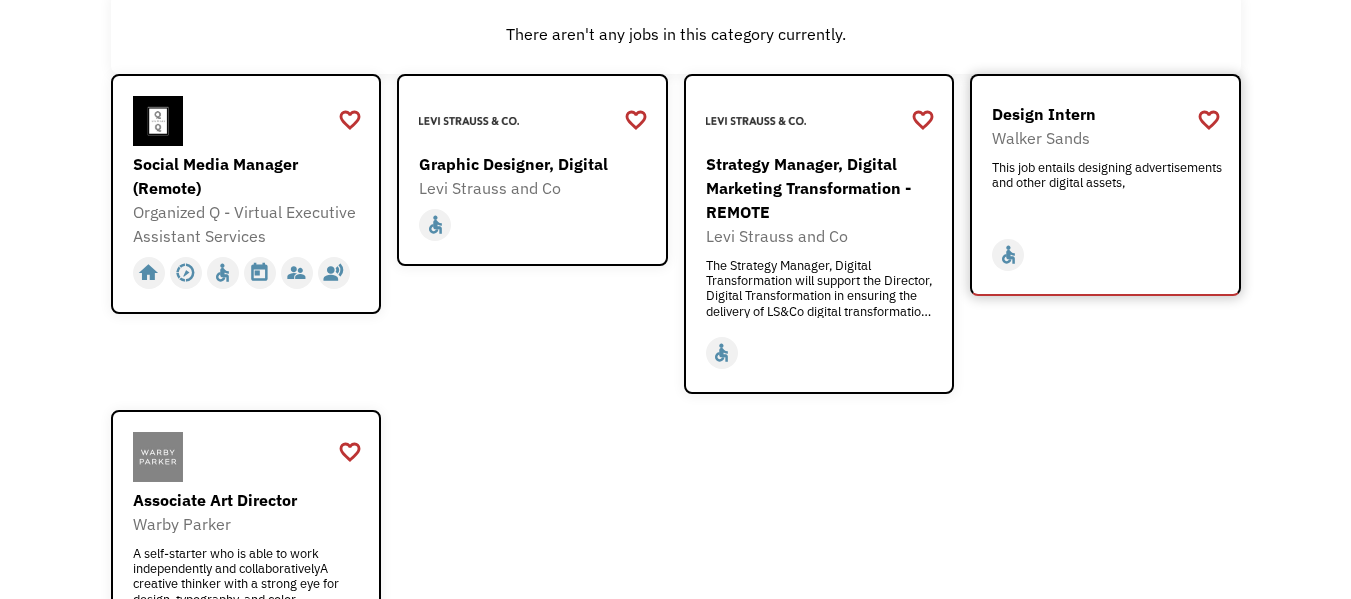 click on "This job entails designing advertisements and other digital assets," at bounding box center (1108, 190) 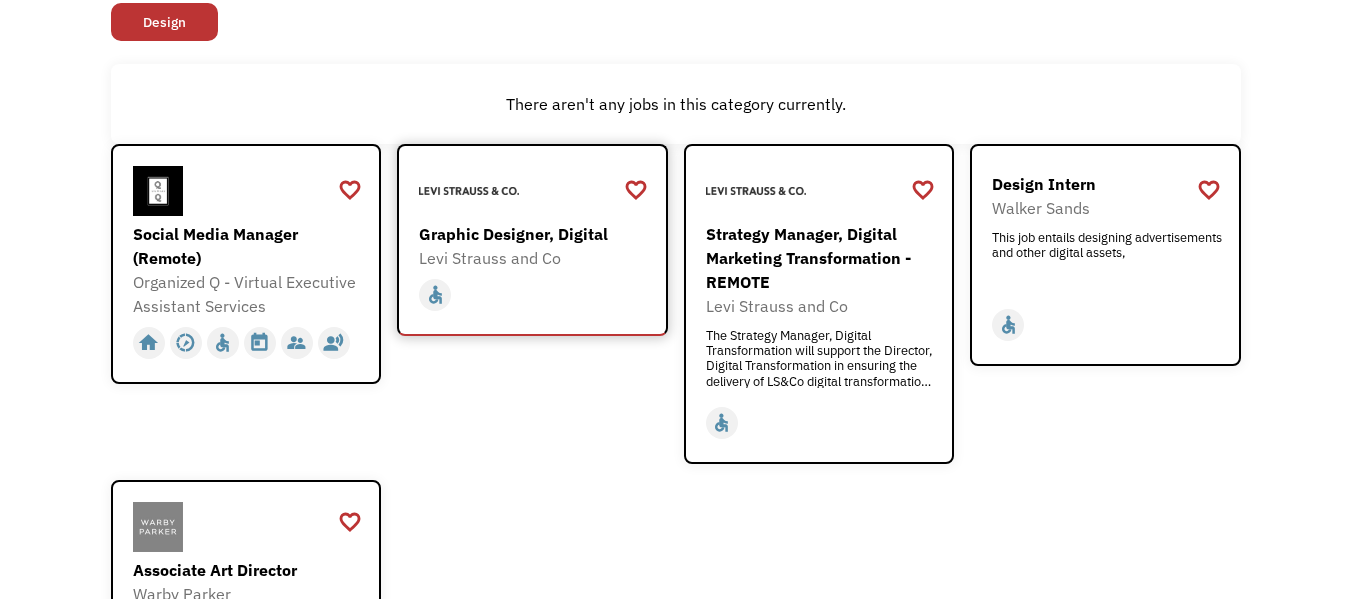 scroll, scrollTop: 200, scrollLeft: 0, axis: vertical 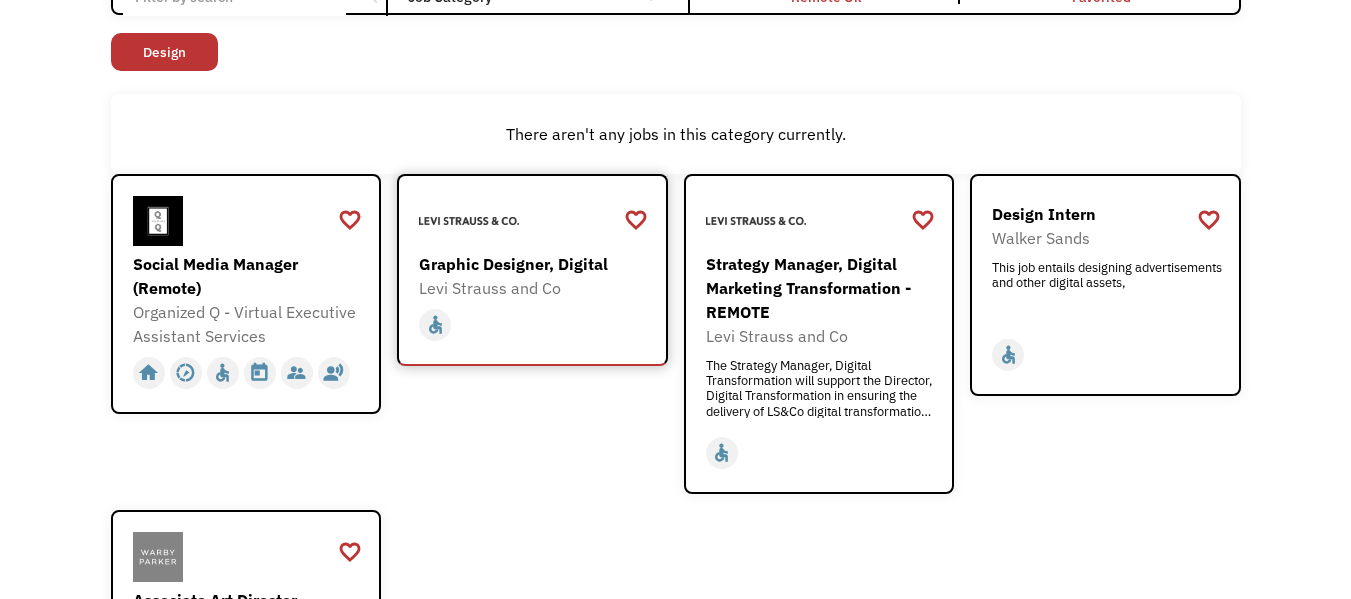 click at bounding box center [535, 221] 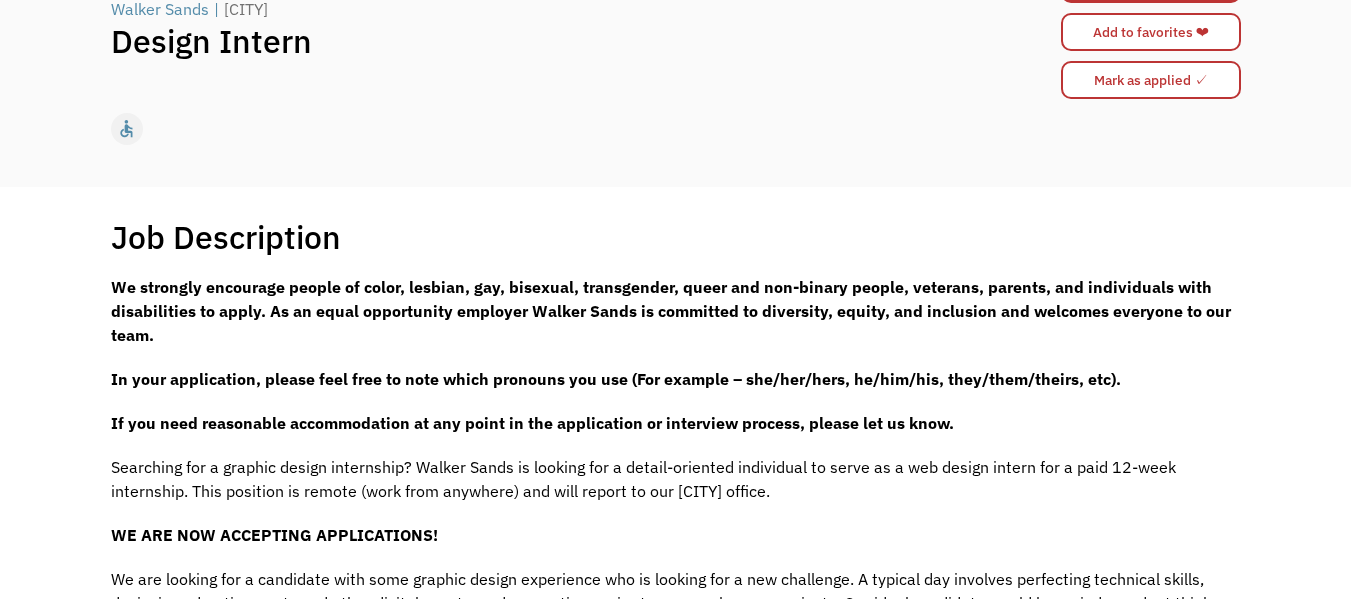 scroll, scrollTop: 241, scrollLeft: 0, axis: vertical 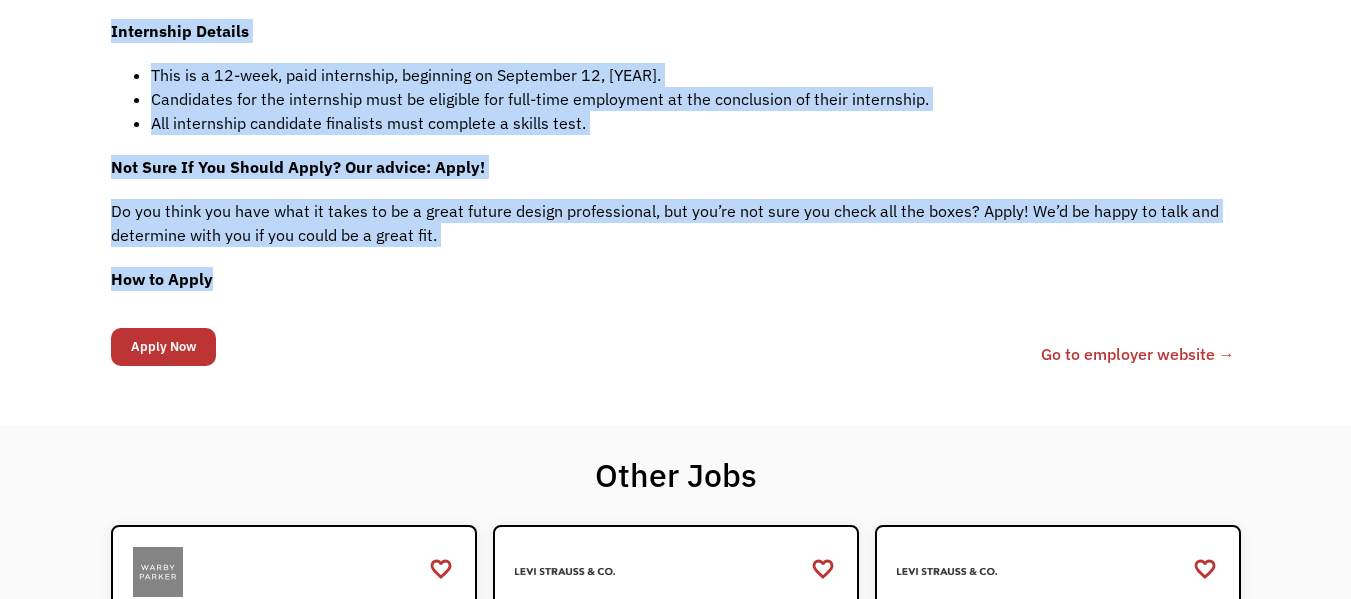 drag, startPoint x: 111, startPoint y: 237, endPoint x: 337, endPoint y: 319, distance: 240.4163 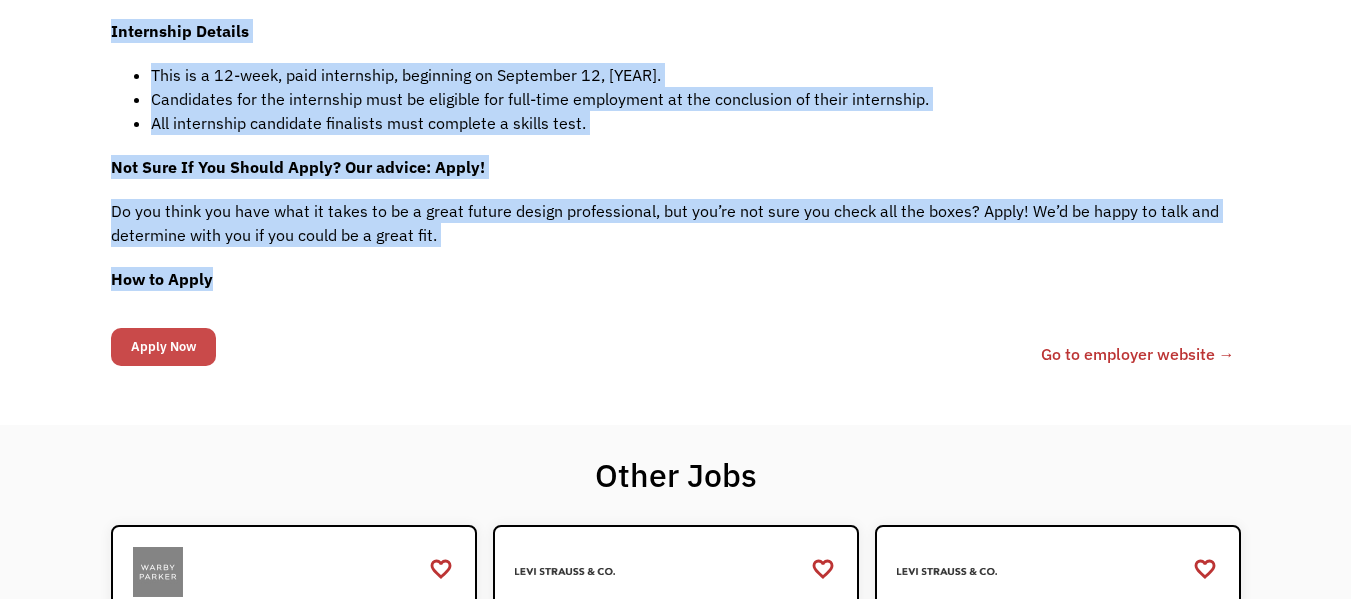 click on "Apply Now" at bounding box center [163, 347] 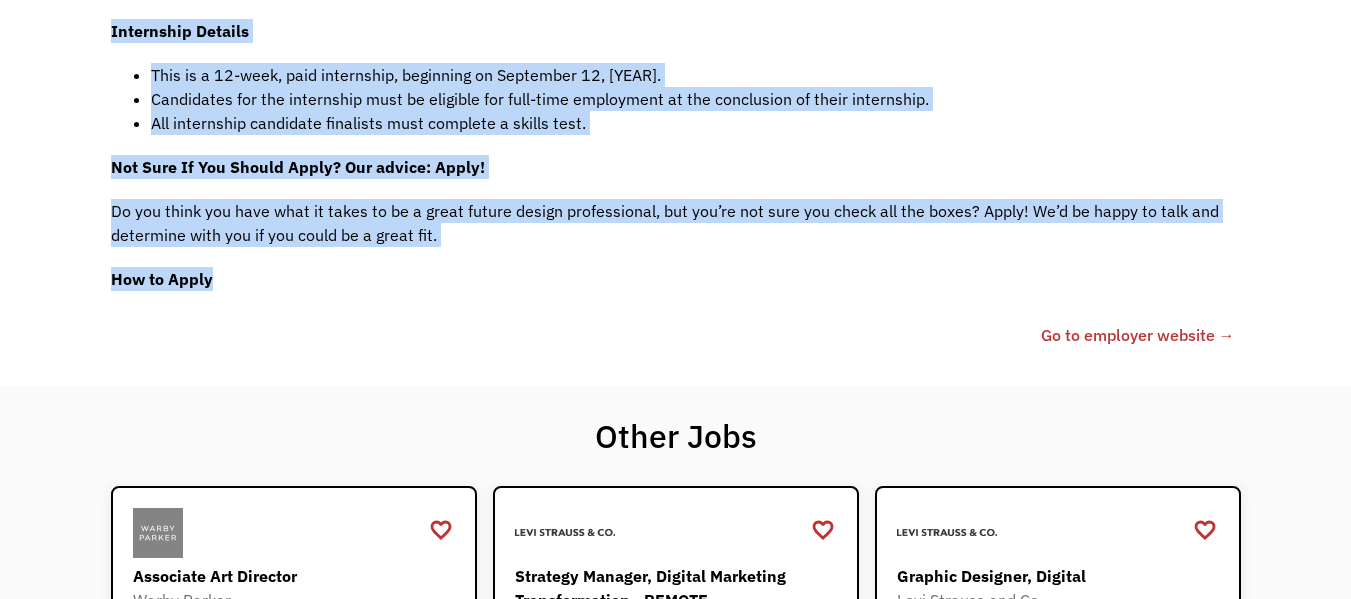 click on "689622538c03f909b60f07d8 [NAME] [EMAIL] [NAME] https://linktr.ee/munarolara994 https://webflow.com/files/5bad090c54fd3cec09571c85/formUploads/0f851dfe-d873-42b3-bcb5-17e71a6b0fe7.pdf videoediting, motion design, AI creating image and video, https://www.linkedin.com/in/lara-munaro-317854169/ design-intern-9150ab8b6f
Design Intern
https://www.walkersands.com/about/careers/open-positions/Design-Intern?gh_src=090c5eab1us
62a09e6e9ff76c10a4613b71
Walker Sands
6217d8b798156b05e7042917
100
610
689622538c03f909b60f07d8
webflowid 1-Click Apply You applied!  🎉 Oops! Something went wrong while submitting the form. 689622538c03f909b60f07d8 [NAME] [EMAIL] [NAME] design-intern-9150ab8b6f
Design Intern
https://www.walkersands.com/about/careers/open-positions/Design-Intern?gh_src=090c5eab1us
62a09e6e9ff76c10a4613b71
Walker Sands
6217d8b798156b05e7042917
100
610
689622538c03f909b60f07d8
webflowid Apply Now Apply now Go to employer profile →" at bounding box center (673, 335) 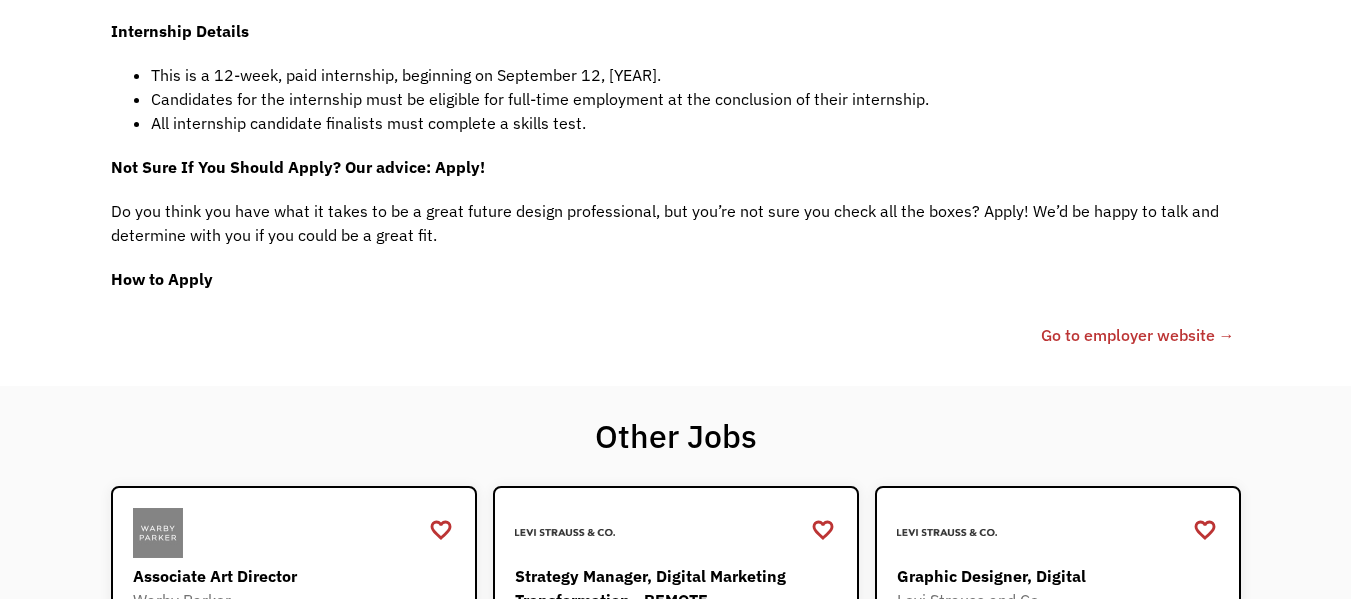 click on "How to Apply" at bounding box center [162, 279] 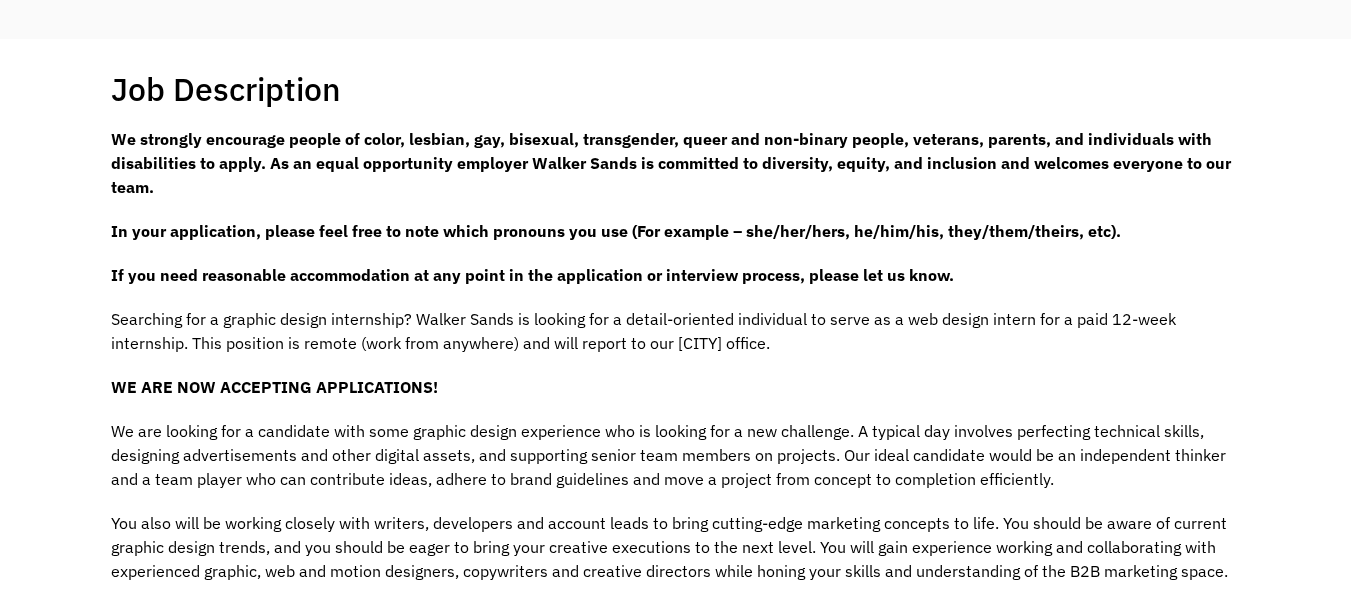 scroll, scrollTop: 0, scrollLeft: 0, axis: both 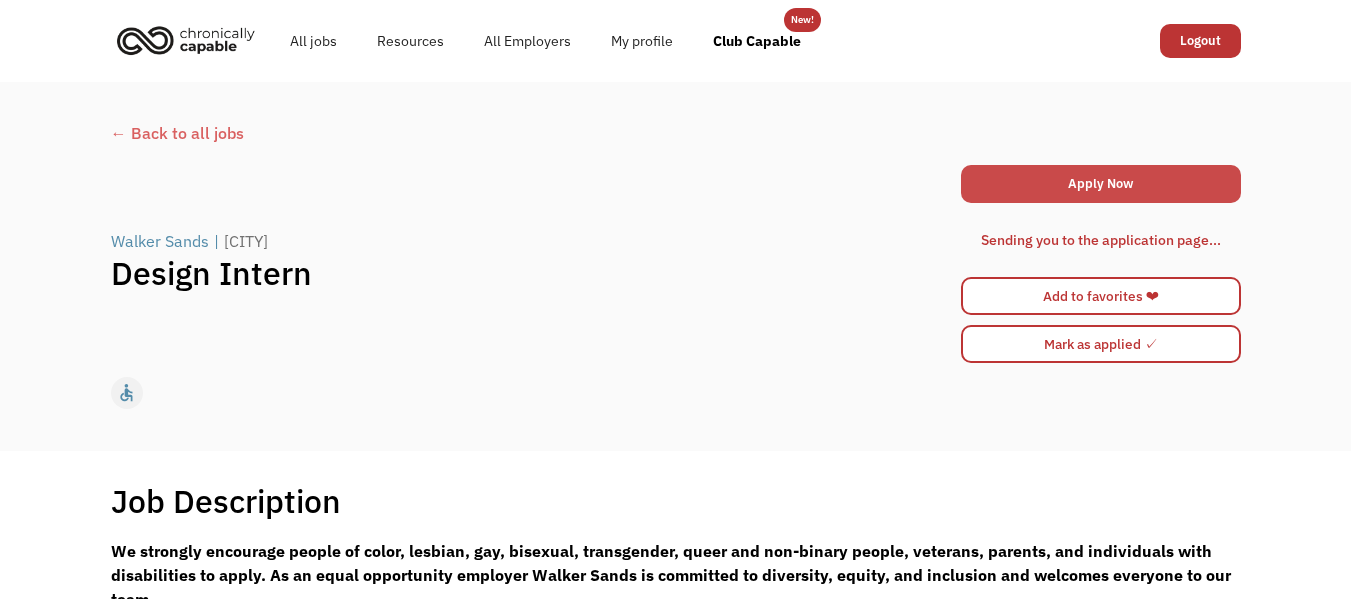 click on "Apply Now" at bounding box center [1101, 184] 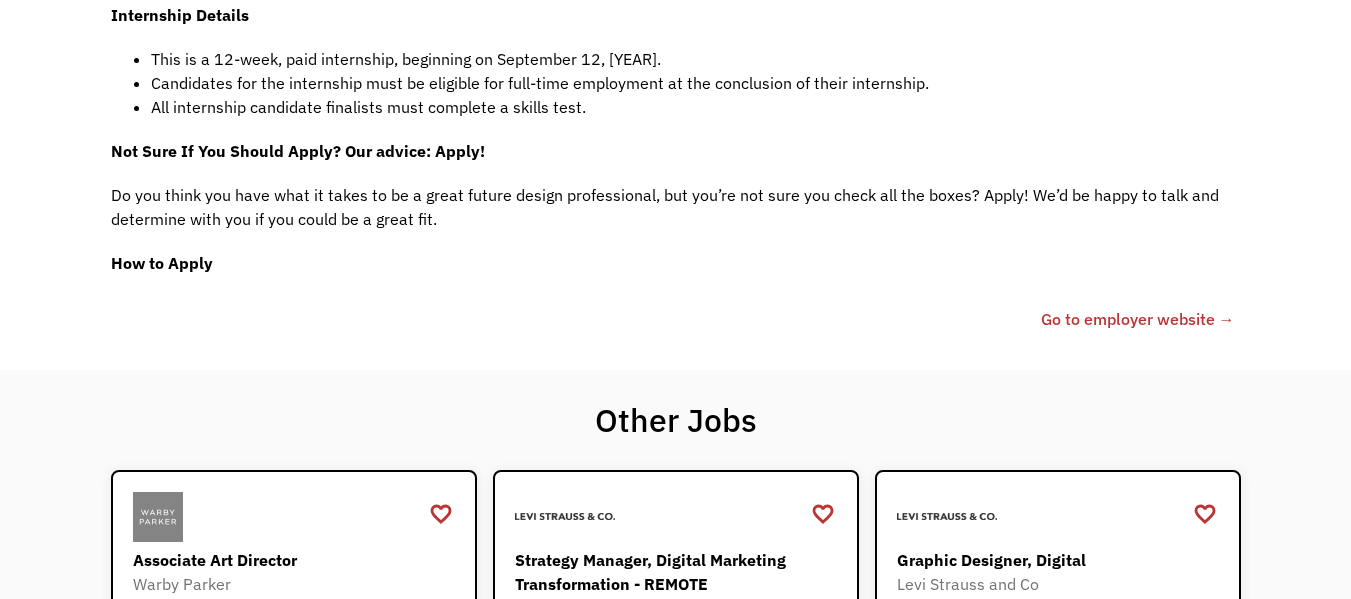 scroll, scrollTop: 1600, scrollLeft: 0, axis: vertical 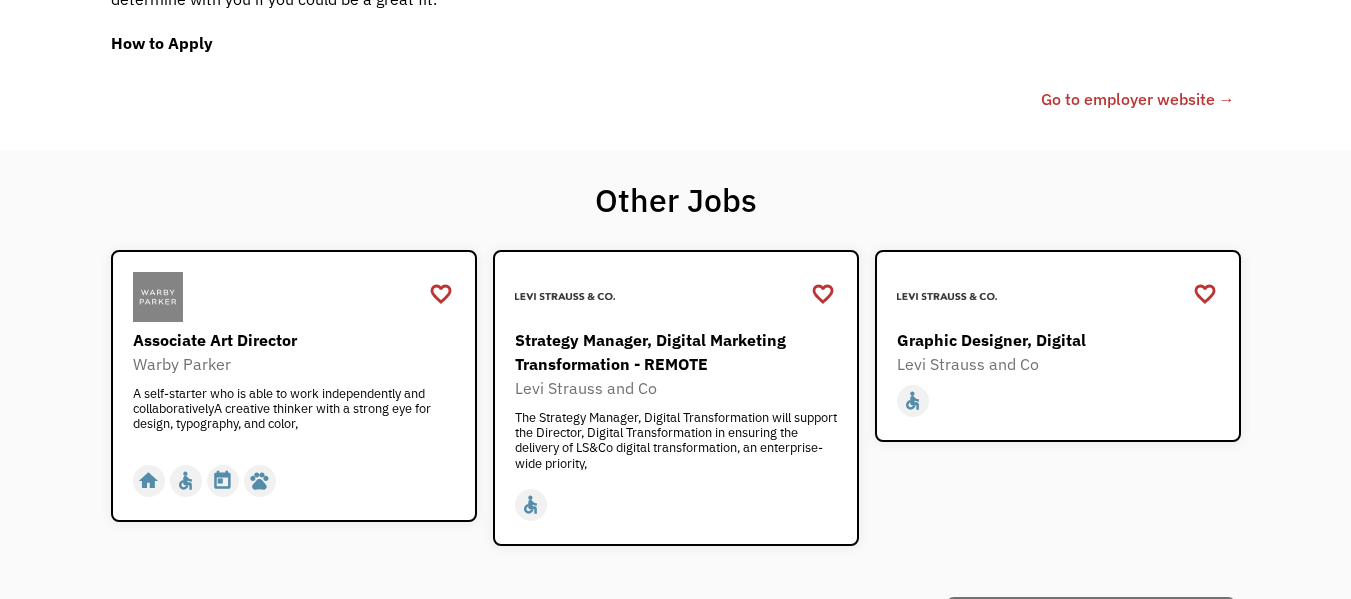 click on "Job Description Filter using keywords Search We strongly encourage people of color, lesbian, gay, bisexual, transgender, queer and non-binary people, veterans, parents, and individuals with disabilities to apply. As an equal opportunity employer Walker Sands is committed to diversity, equity, and inclusion and welcomes everyone to our team.
In your application, please feel free to note which pronouns you use (For example – she/her/hers, he/him/his, they/them/theirs, etc).
If you need reasonable accommodation at any point in the application or interview process, please let us know.
Searching for a graphic design internship? Walker Sands is looking for a detail-oriented individual to serve as a web design intern for a paid 12-week internship. This position is remote (work from anywhere) and will report to our Chicago office.
WE ARE NOW ACCEPTING APPLICATIONS!
Responsibilities
Create and design marketing materials.
Adhere to brand guidelines, and complete projects according to the deadline." at bounding box center (675, -500) 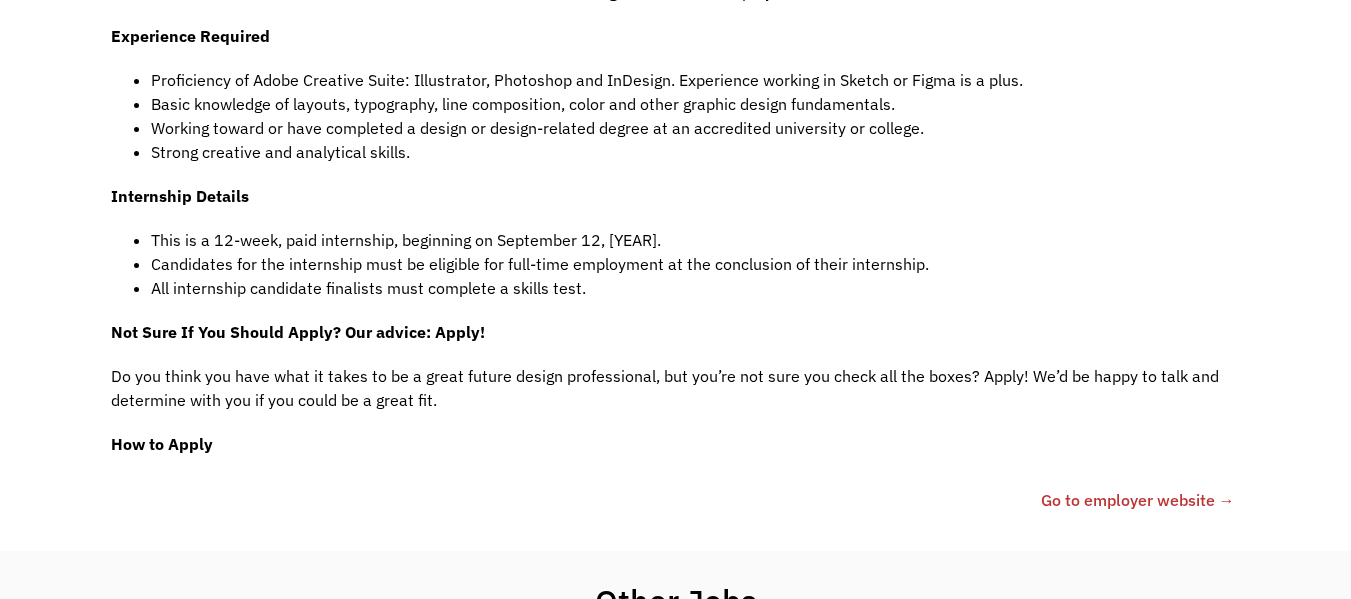 scroll, scrollTop: 1300, scrollLeft: 0, axis: vertical 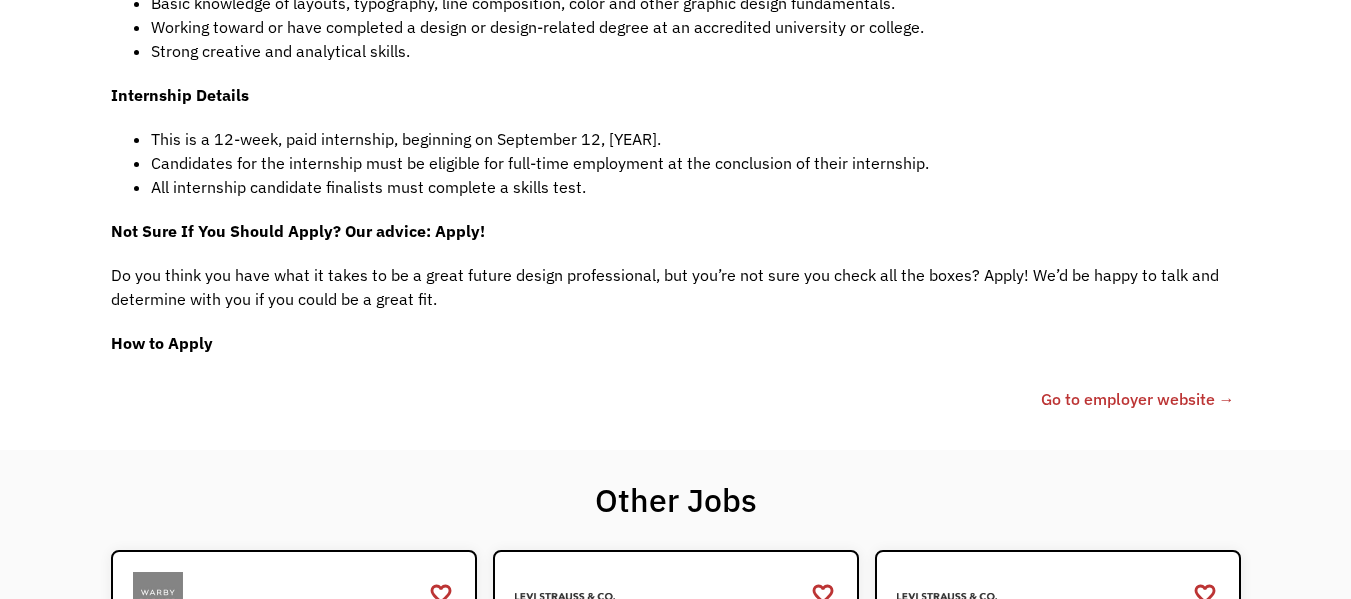 click on "Go to employer website →" at bounding box center (1138, 399) 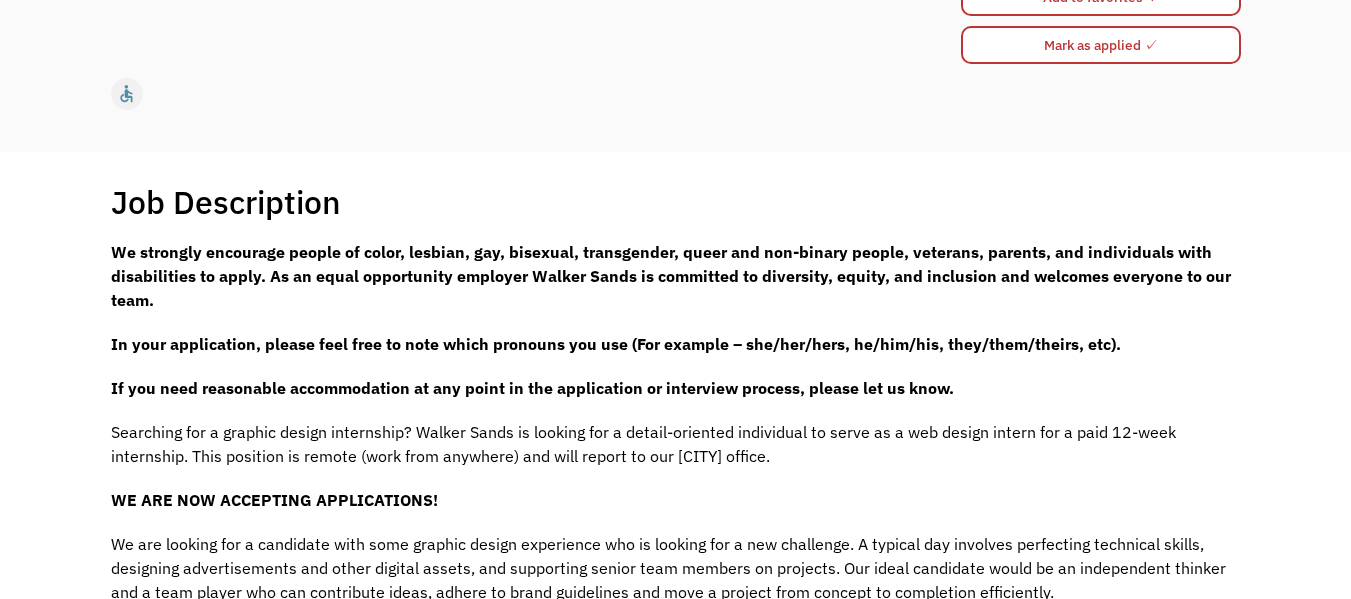 scroll, scrollTop: 600, scrollLeft: 0, axis: vertical 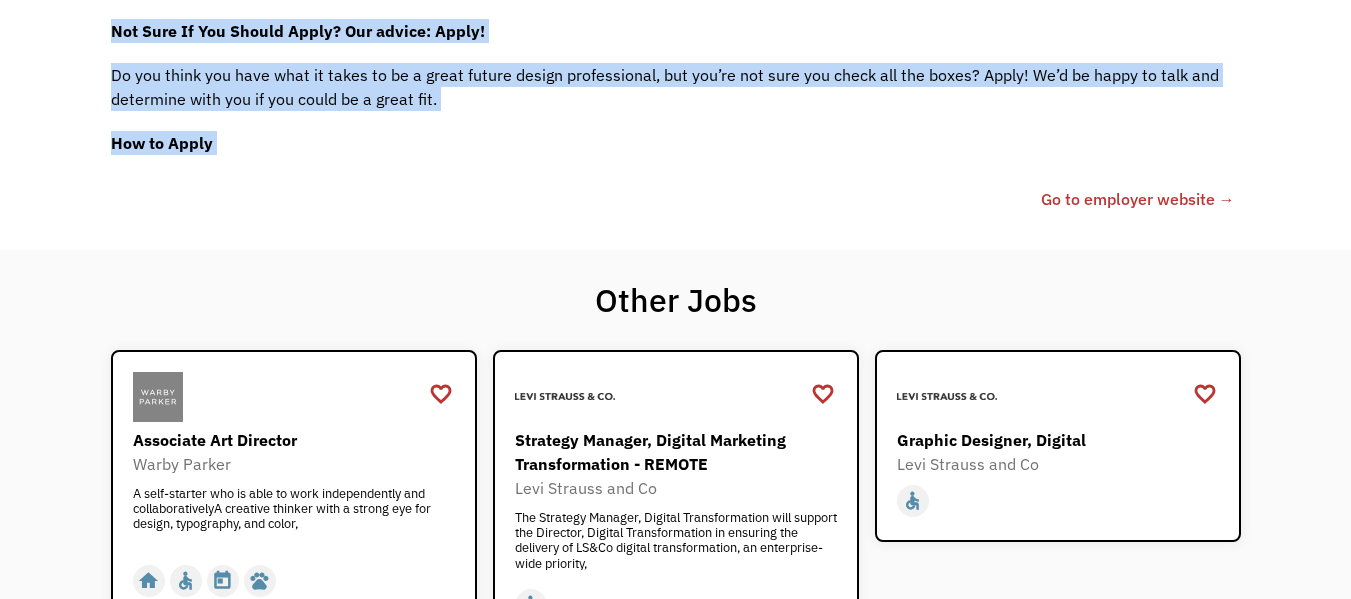 drag, startPoint x: 104, startPoint y: 75, endPoint x: 475, endPoint y: 204, distance: 392.78748 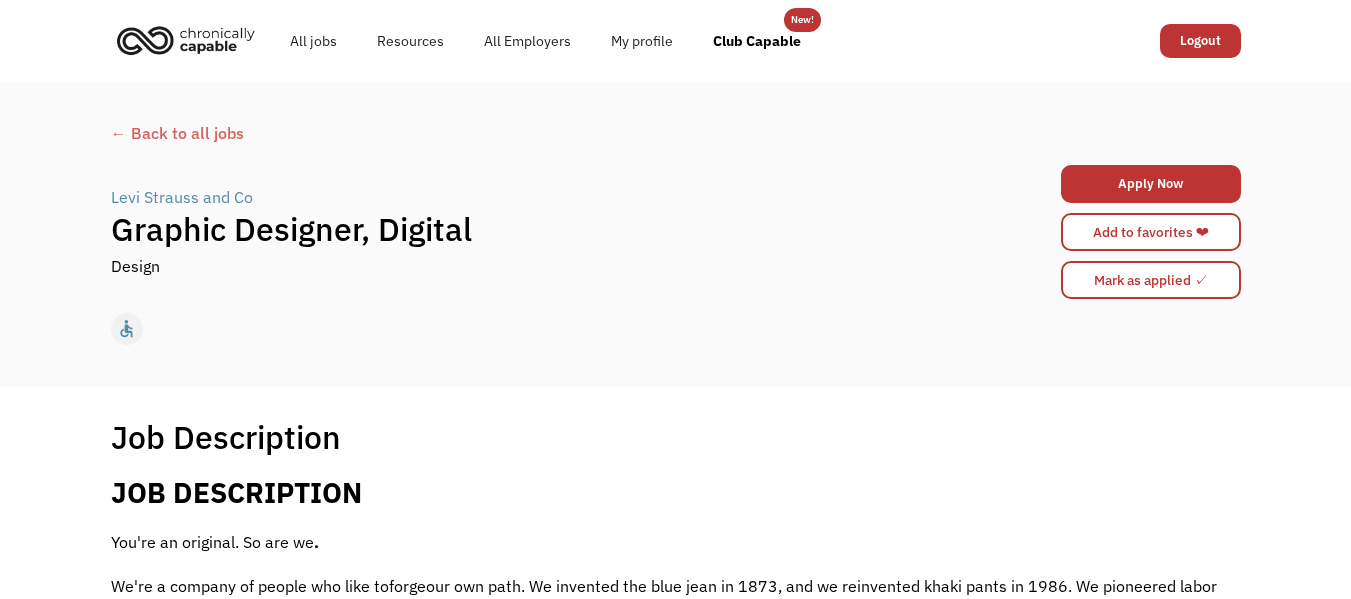 scroll, scrollTop: 0, scrollLeft: 0, axis: both 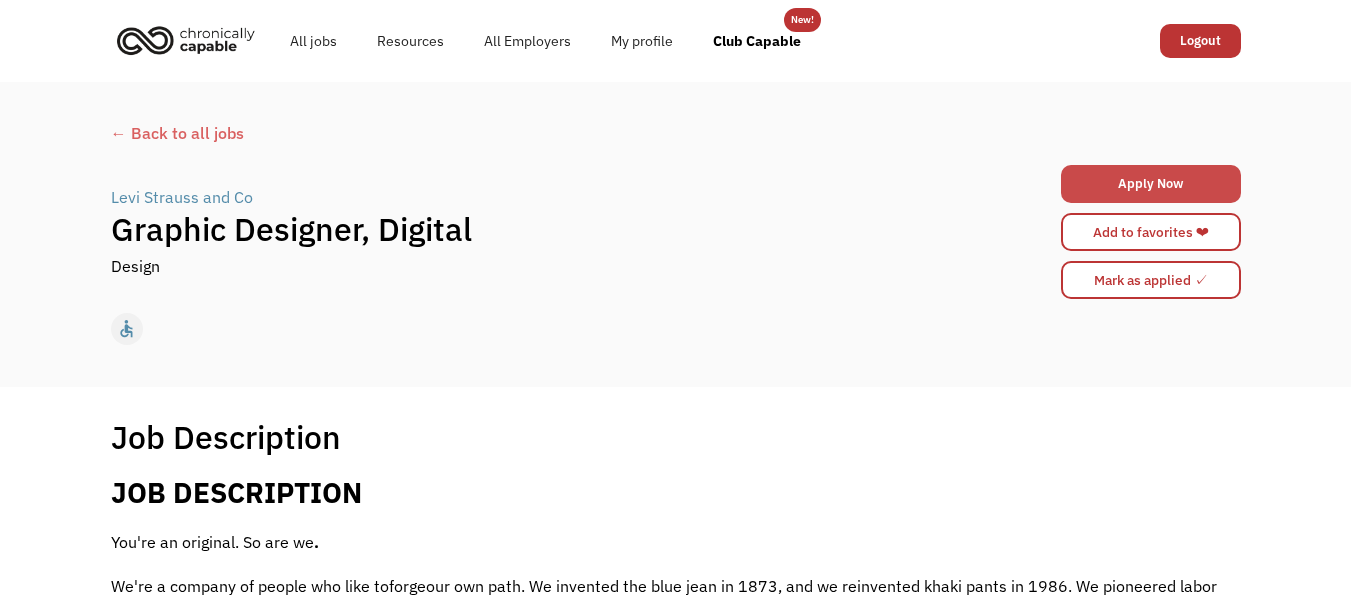 click on "Apply Now" at bounding box center [1151, 184] 